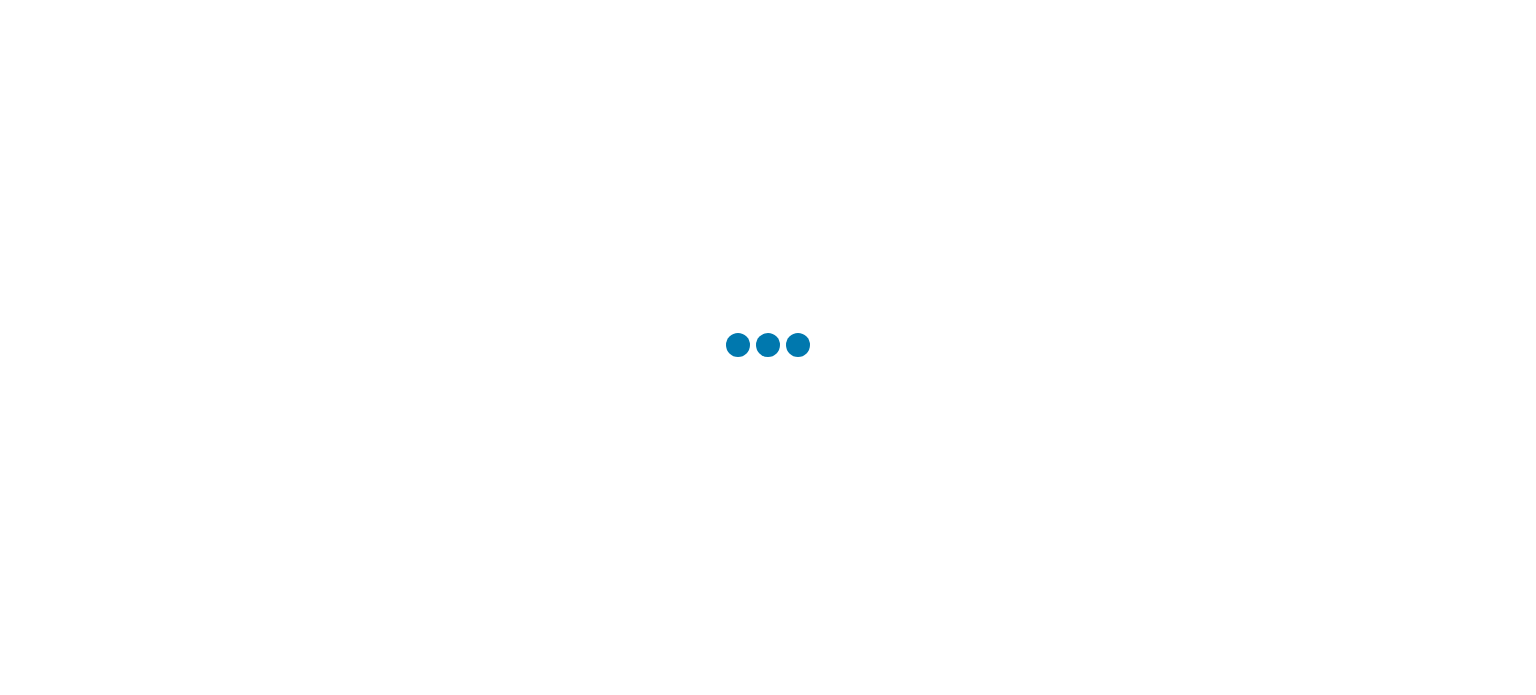 scroll, scrollTop: 0, scrollLeft: 0, axis: both 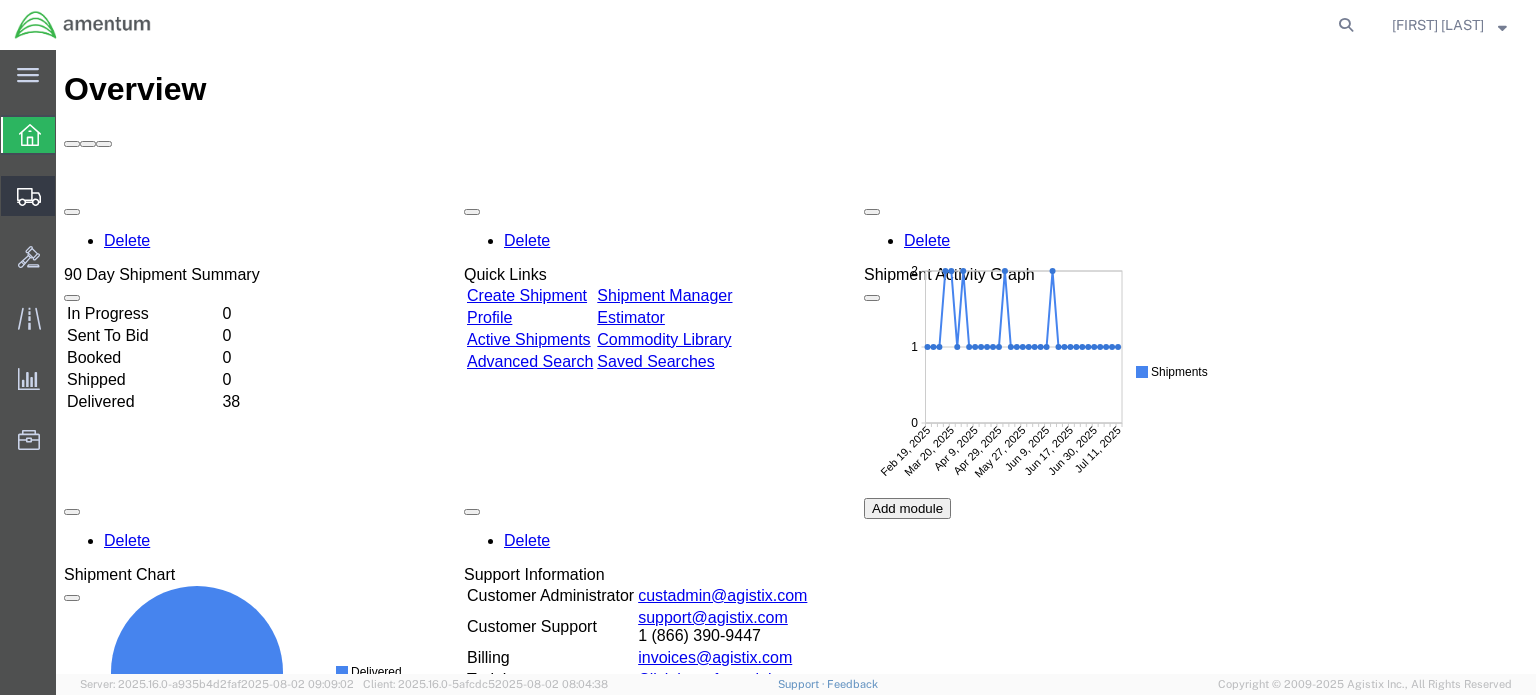 click 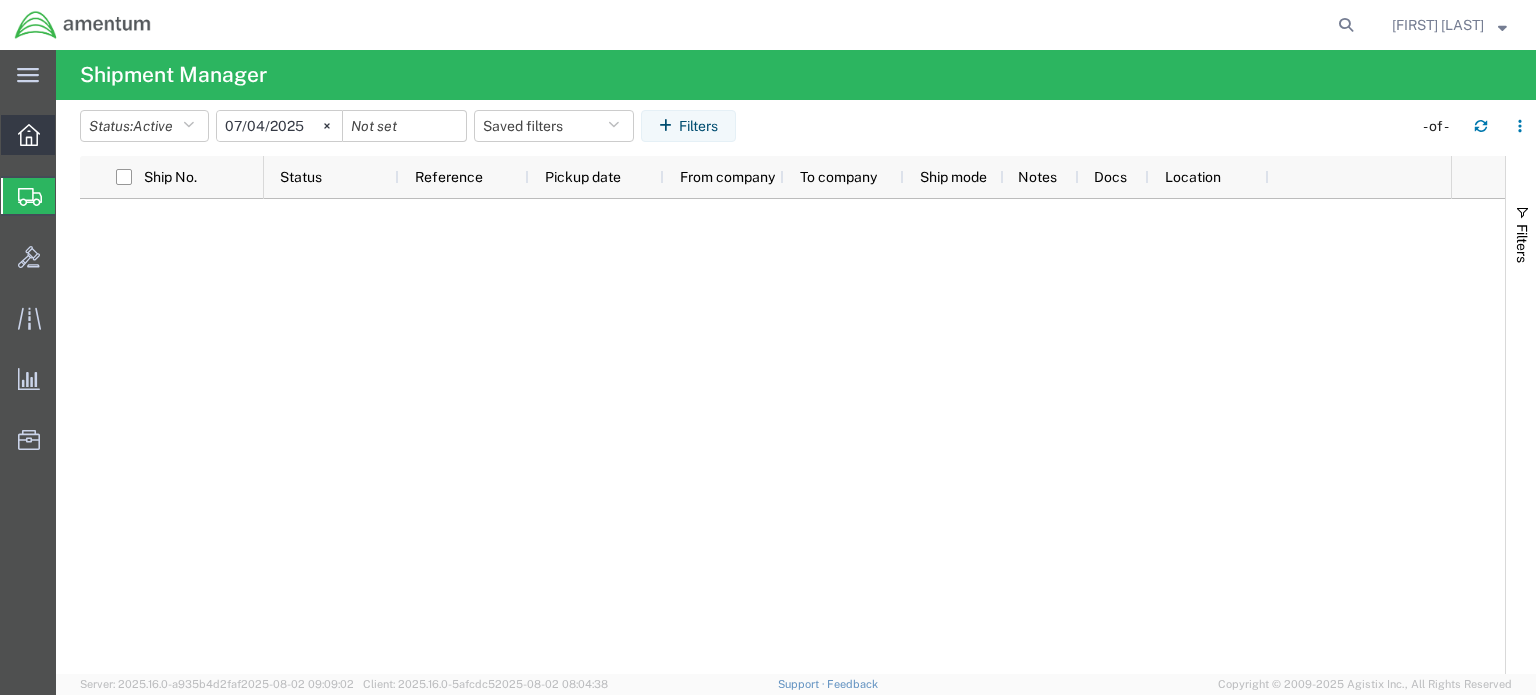 click 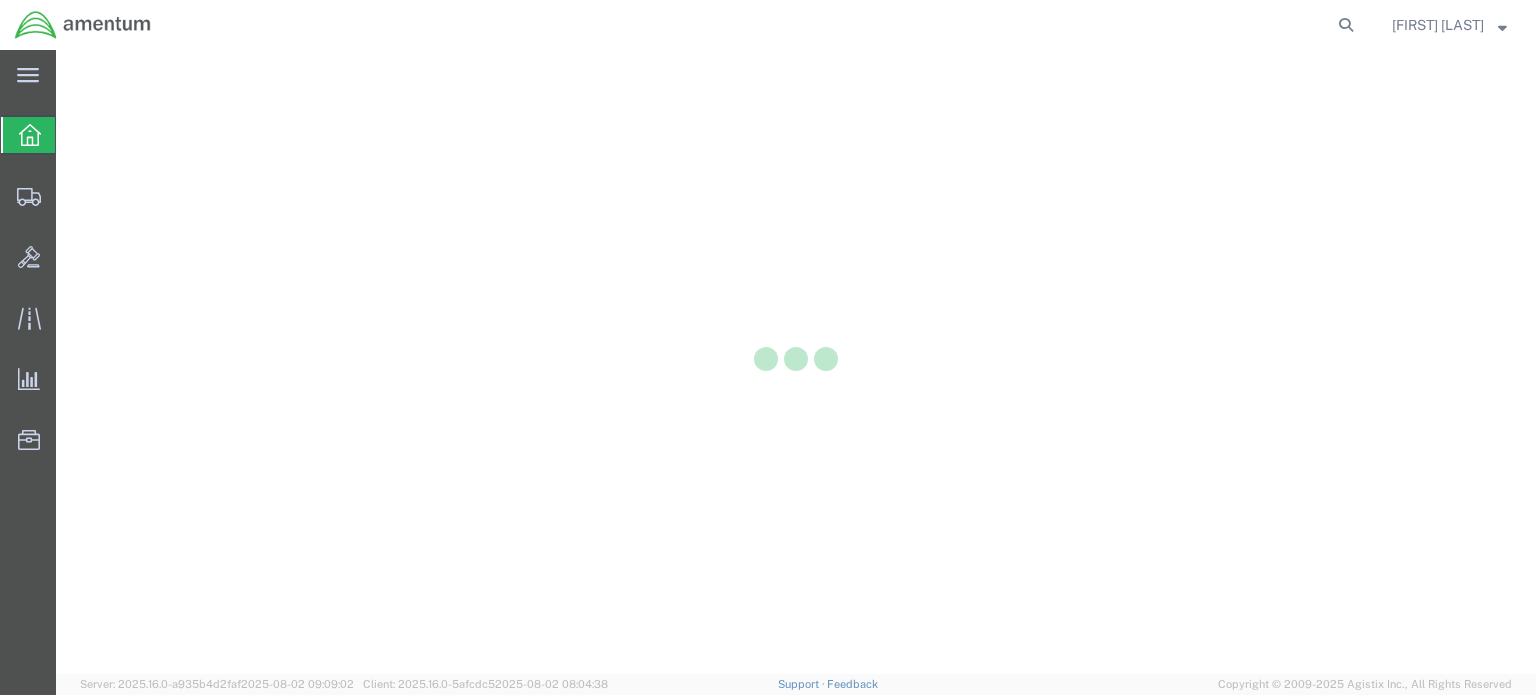 scroll, scrollTop: 0, scrollLeft: 0, axis: both 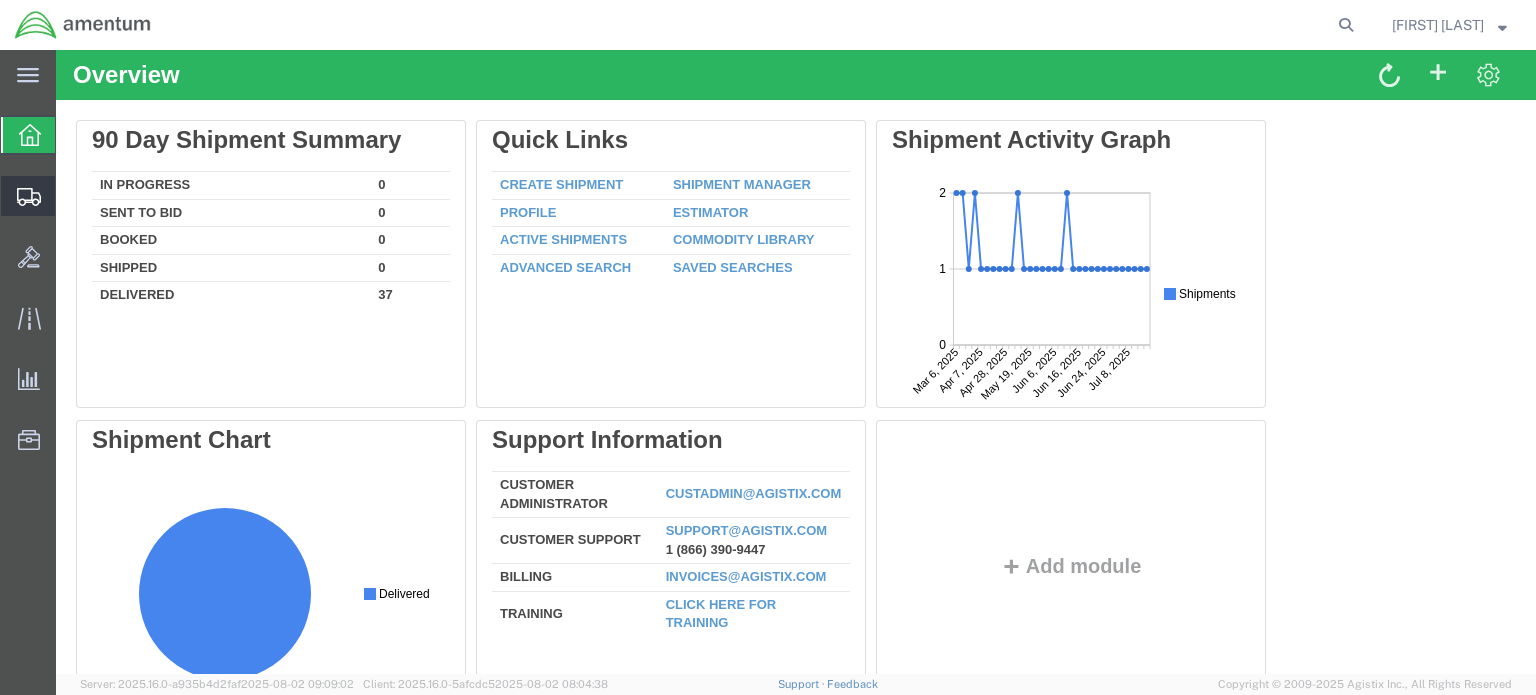 click 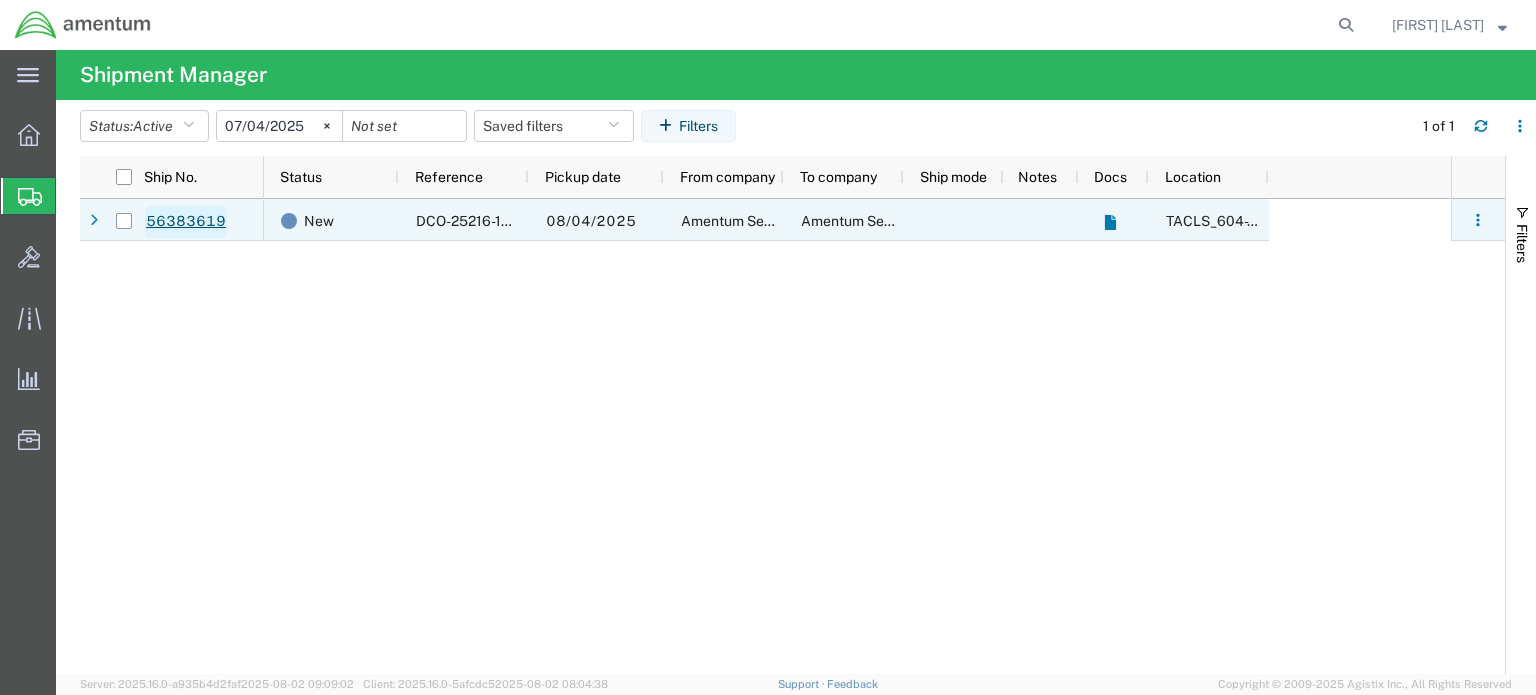 click on "56383619" 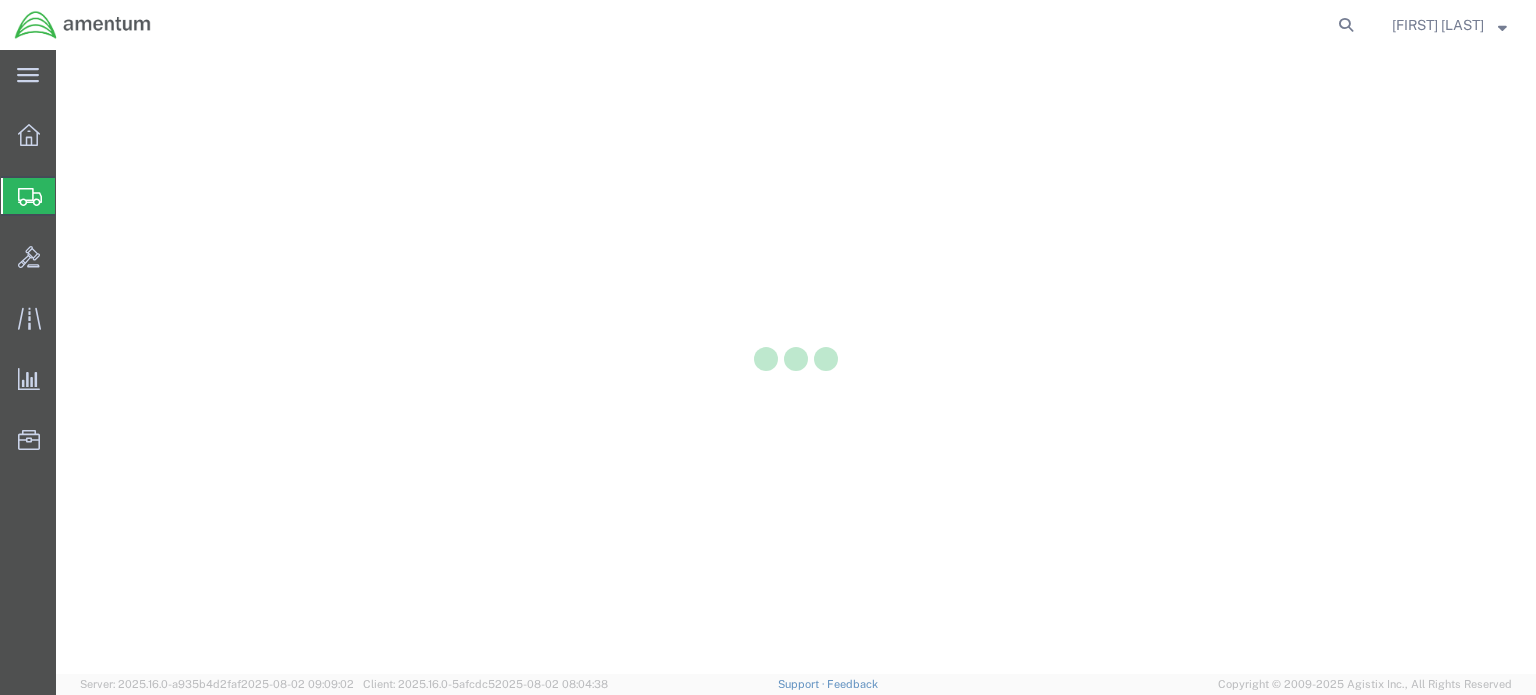 scroll, scrollTop: 0, scrollLeft: 0, axis: both 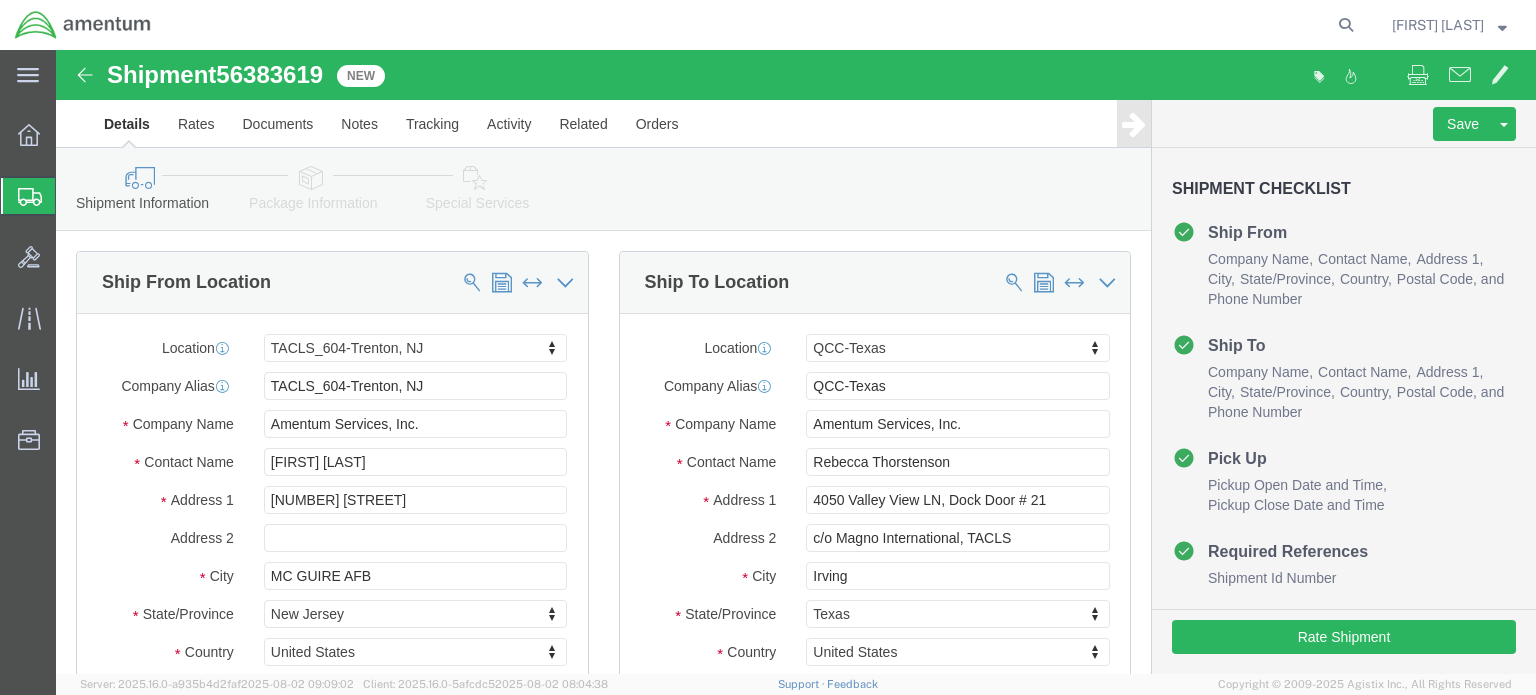 select on "42709" 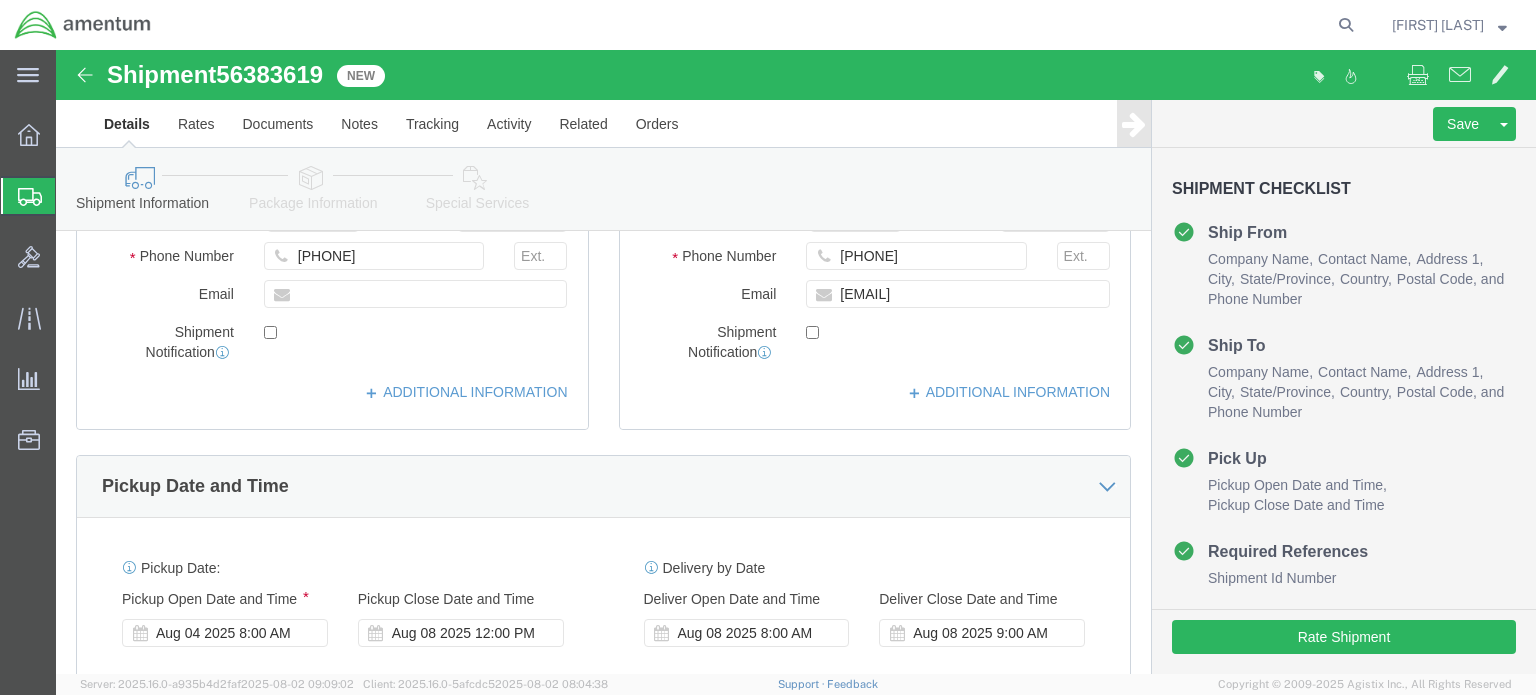 scroll, scrollTop: 500, scrollLeft: 0, axis: vertical 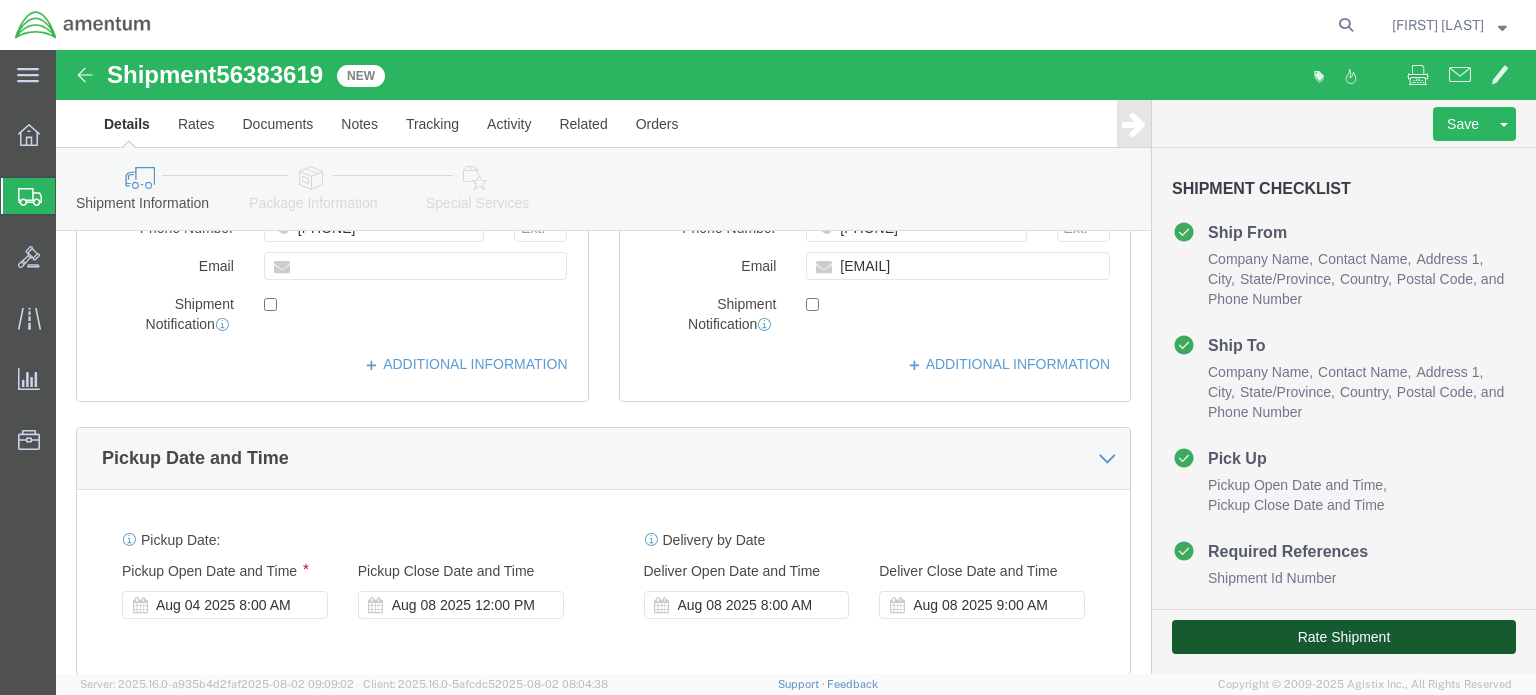 drag, startPoint x: 1213, startPoint y: 584, endPoint x: 1252, endPoint y: 631, distance: 61.073727 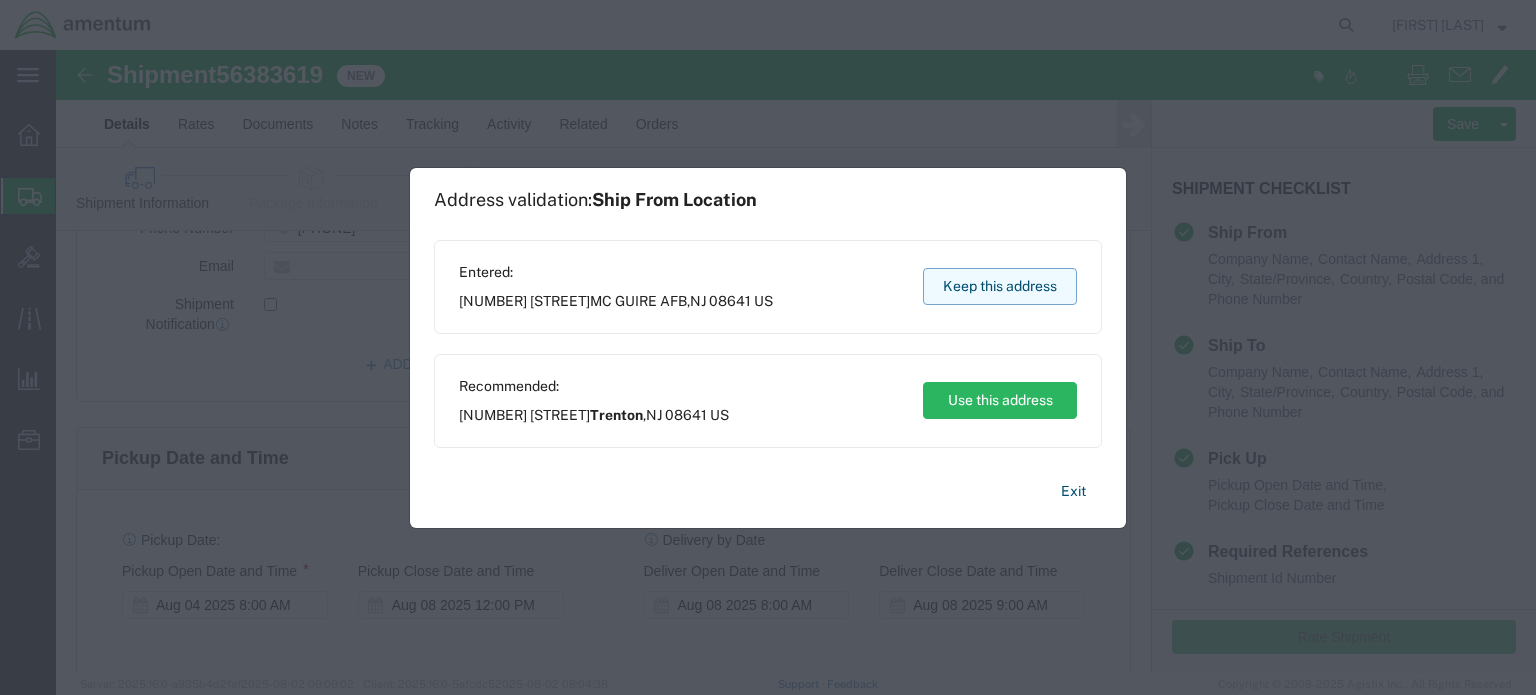click on "Keep this address" 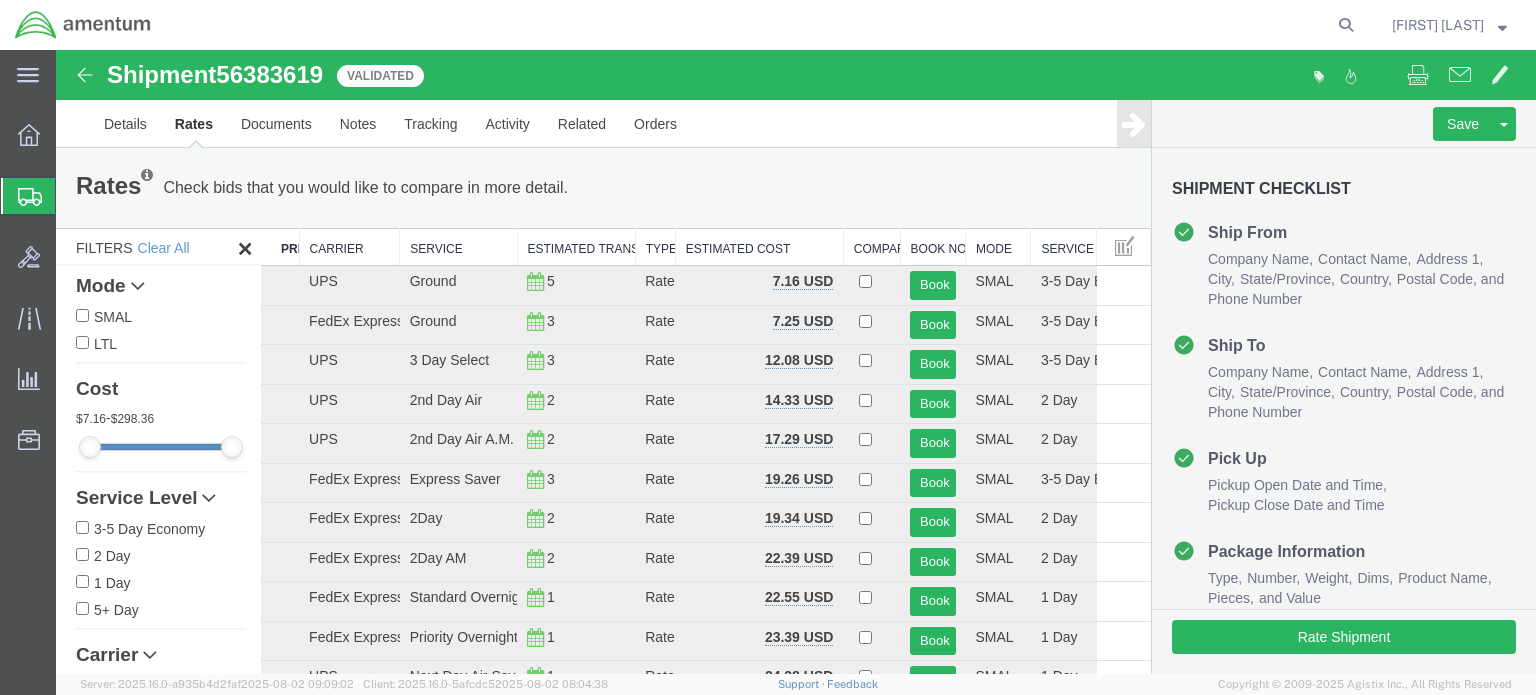 scroll, scrollTop: 0, scrollLeft: 0, axis: both 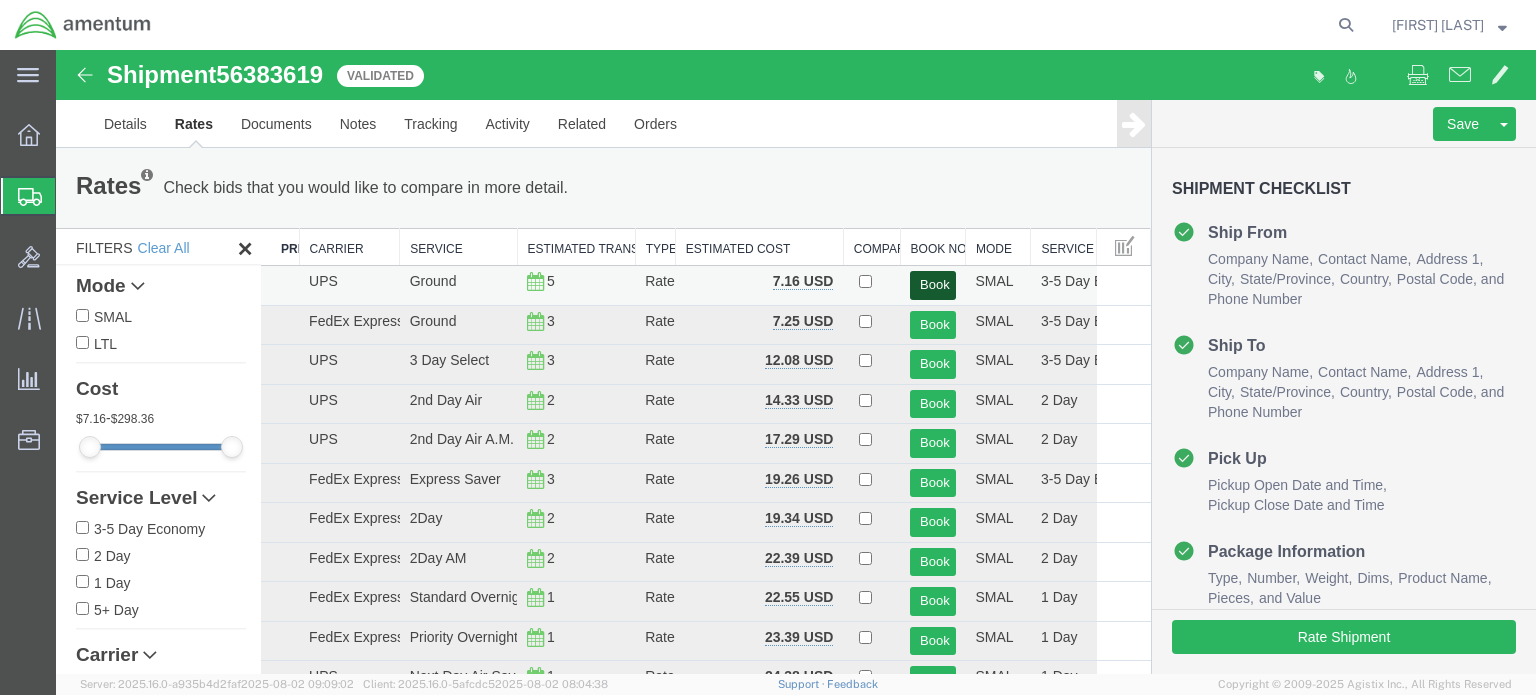 click on "Book" at bounding box center (932, 285) 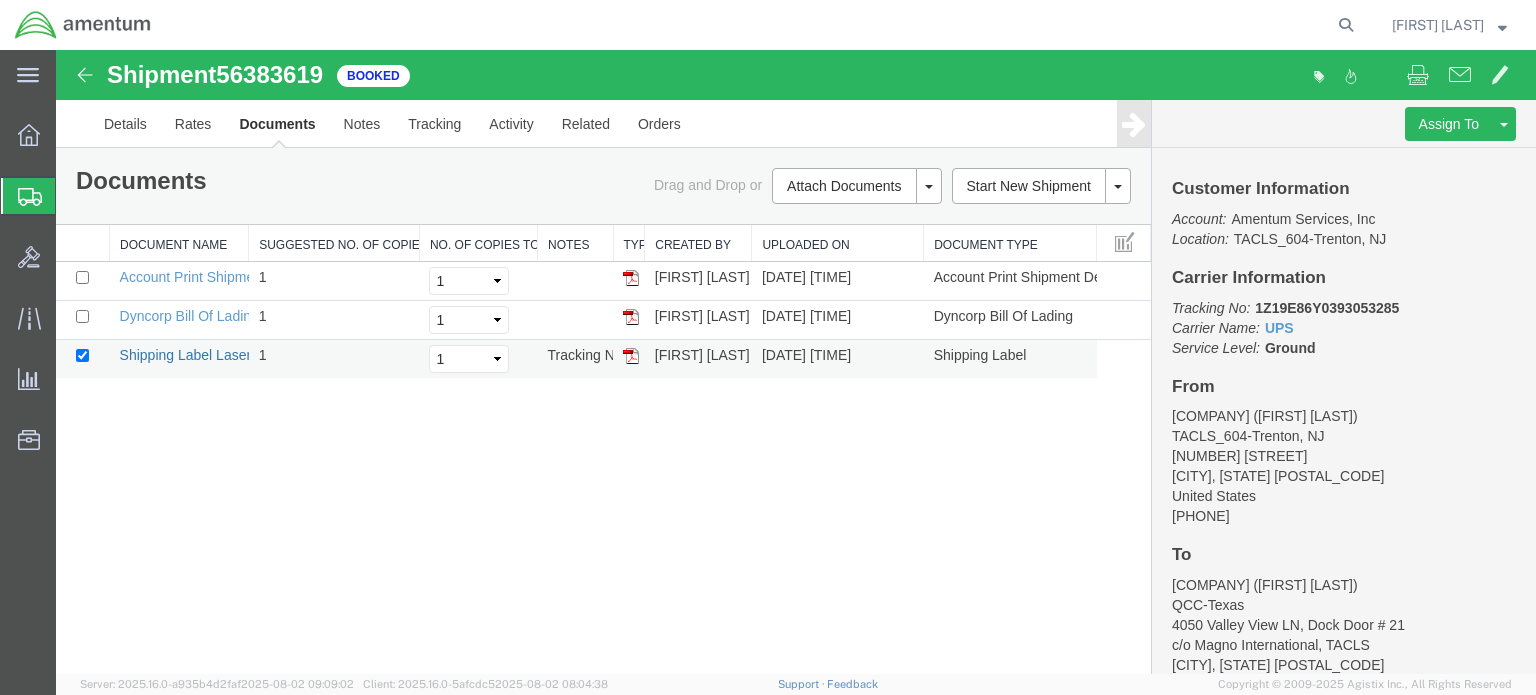 click on "Shipping Label Laser" at bounding box center (186, 355) 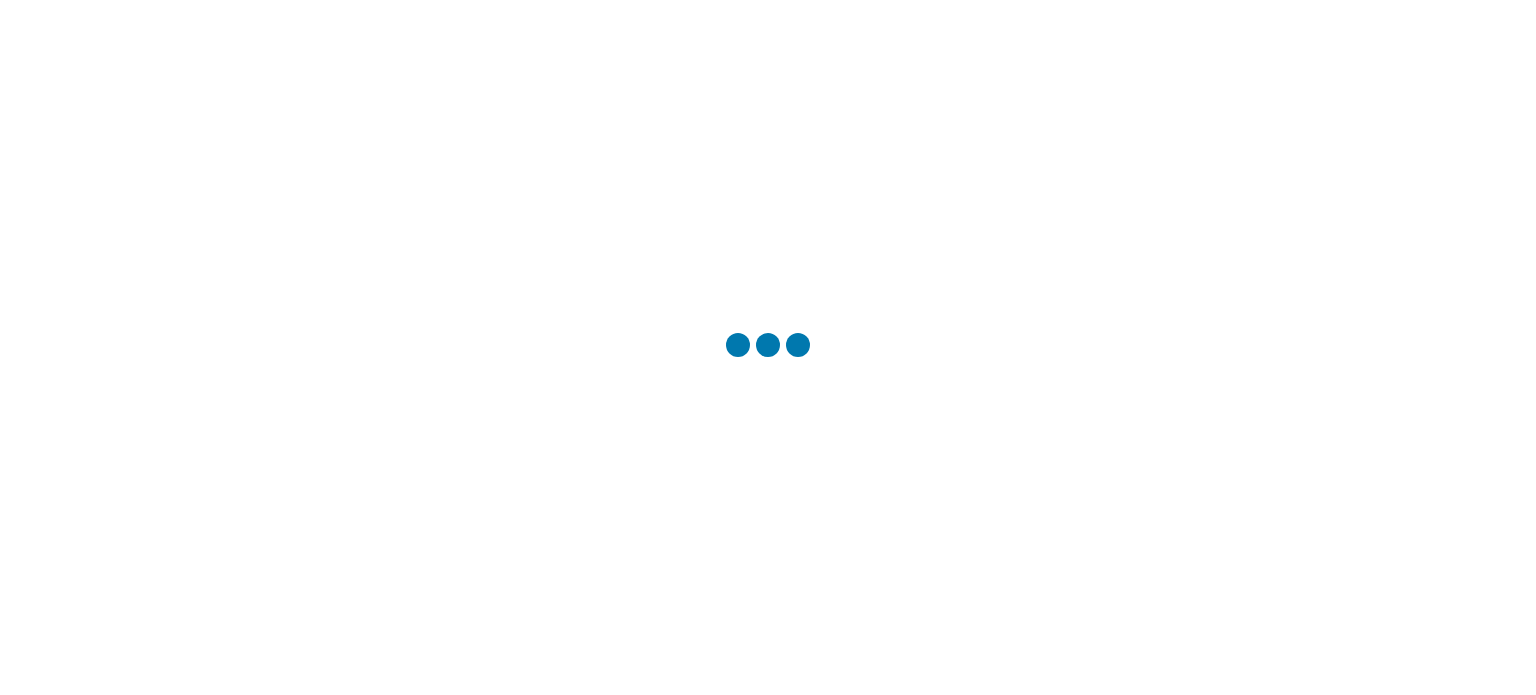 scroll, scrollTop: 0, scrollLeft: 0, axis: both 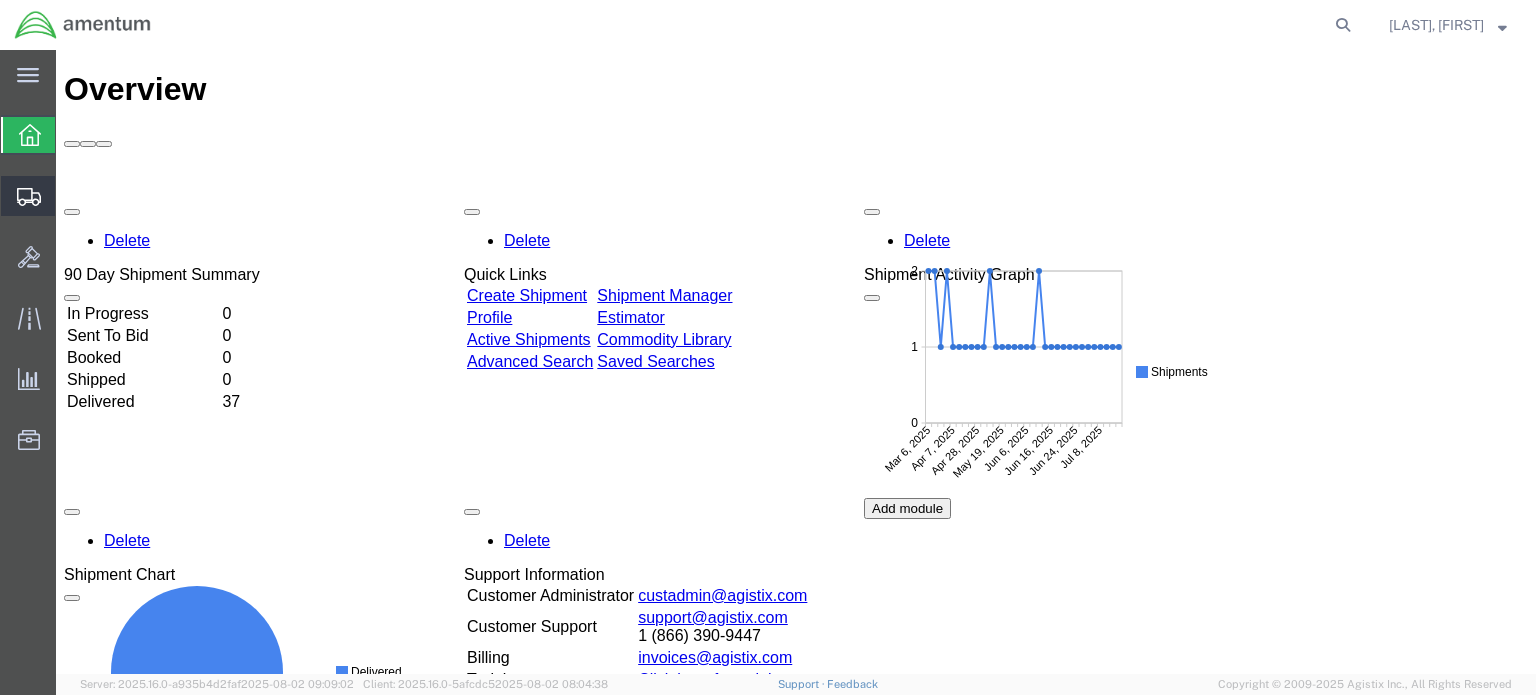 click 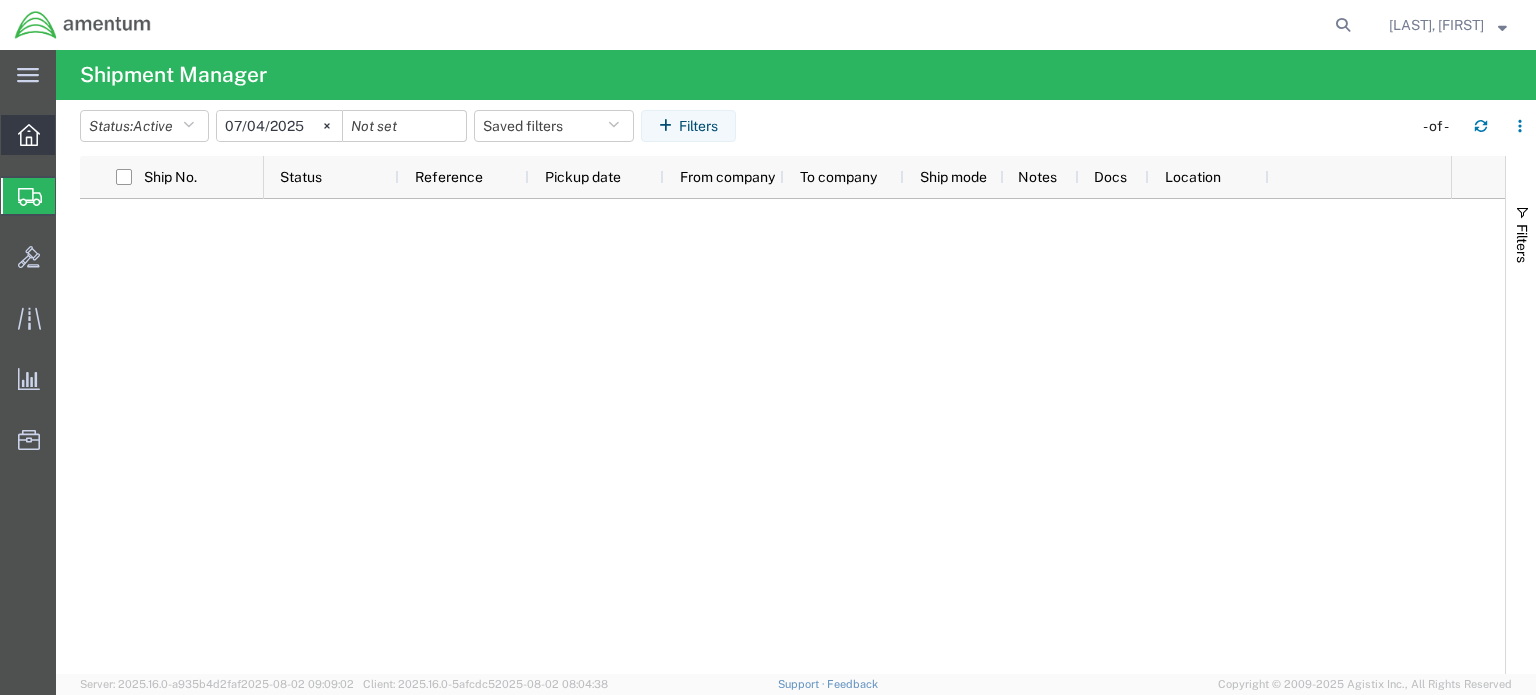click 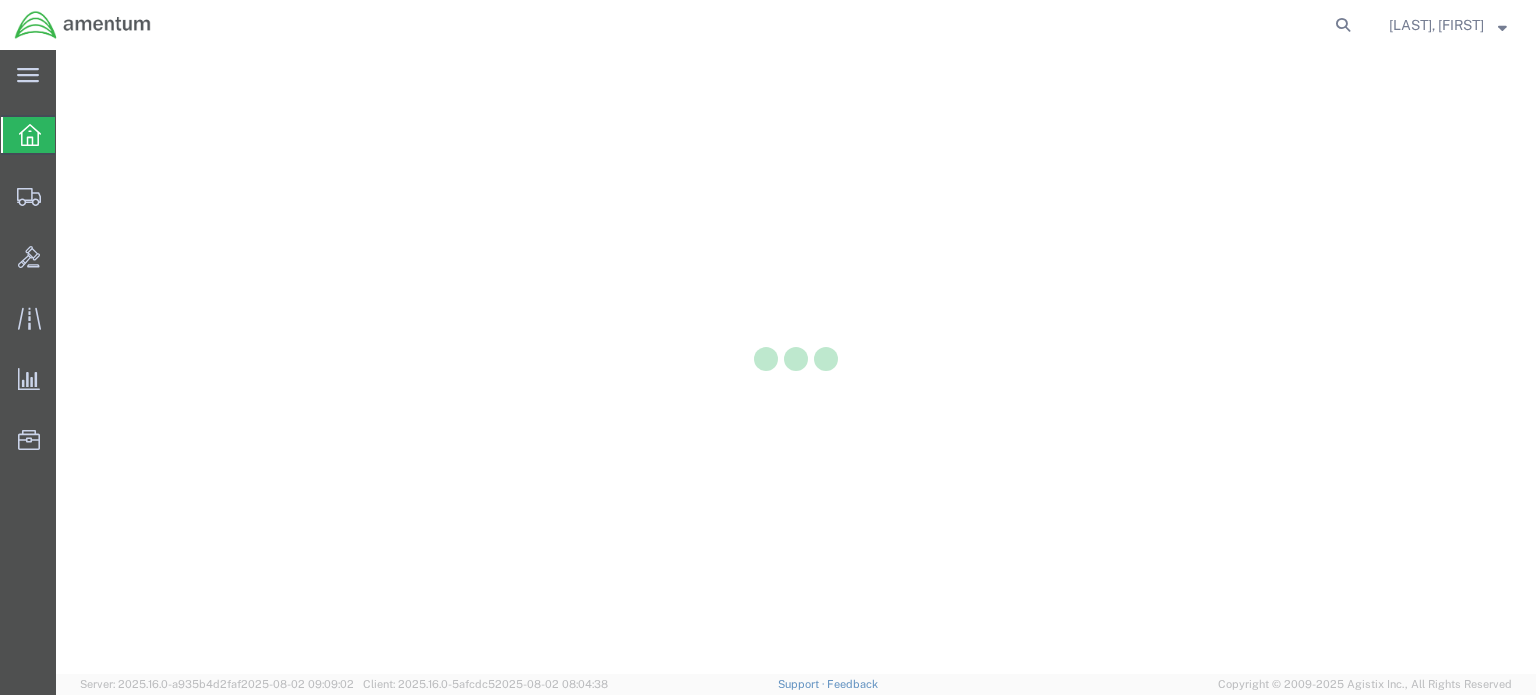 scroll, scrollTop: 0, scrollLeft: 0, axis: both 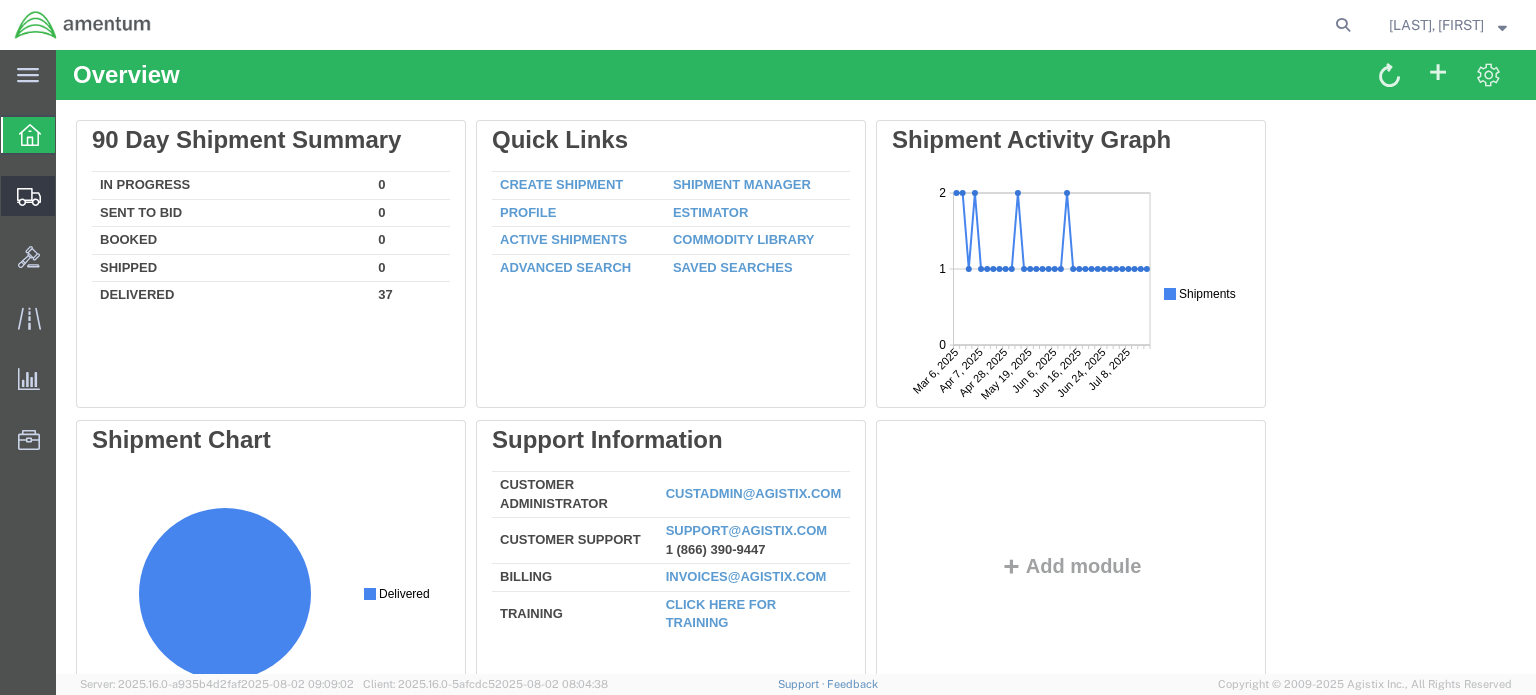 click 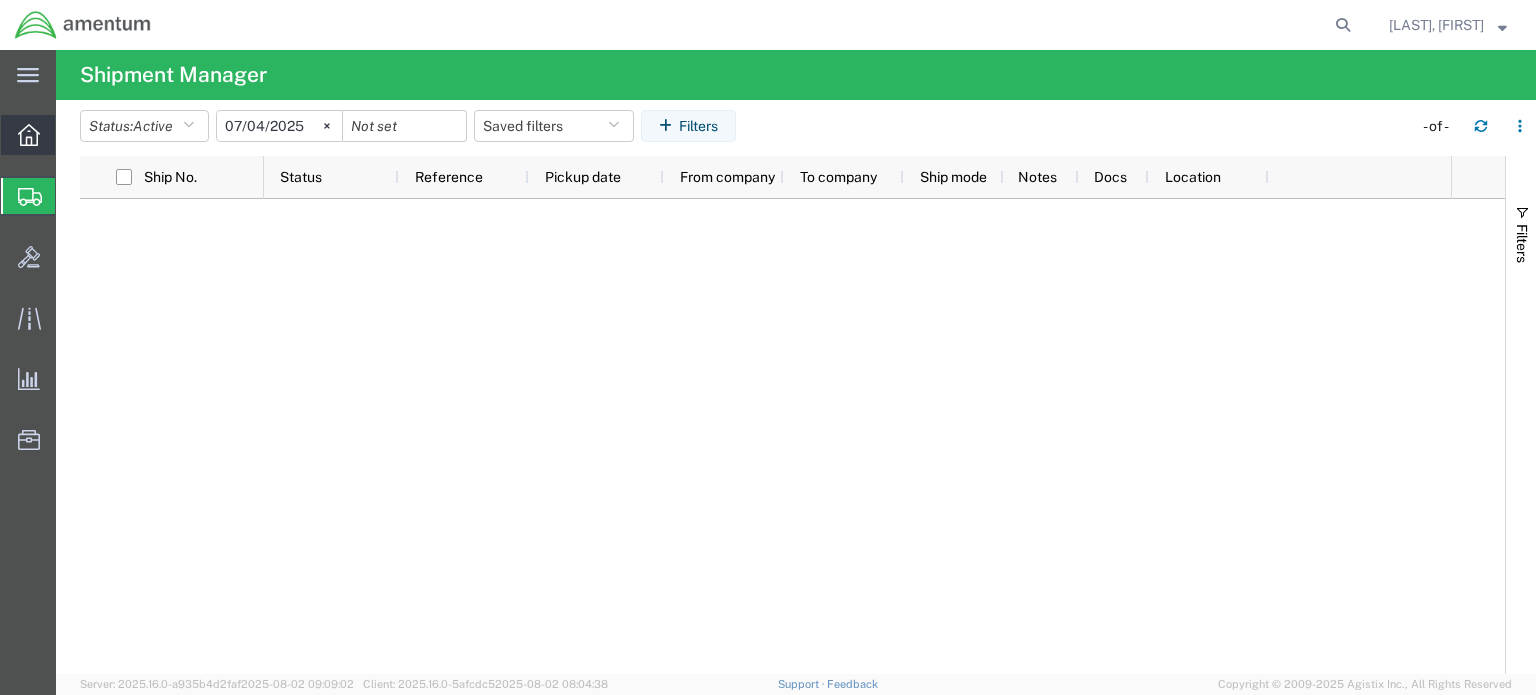 click 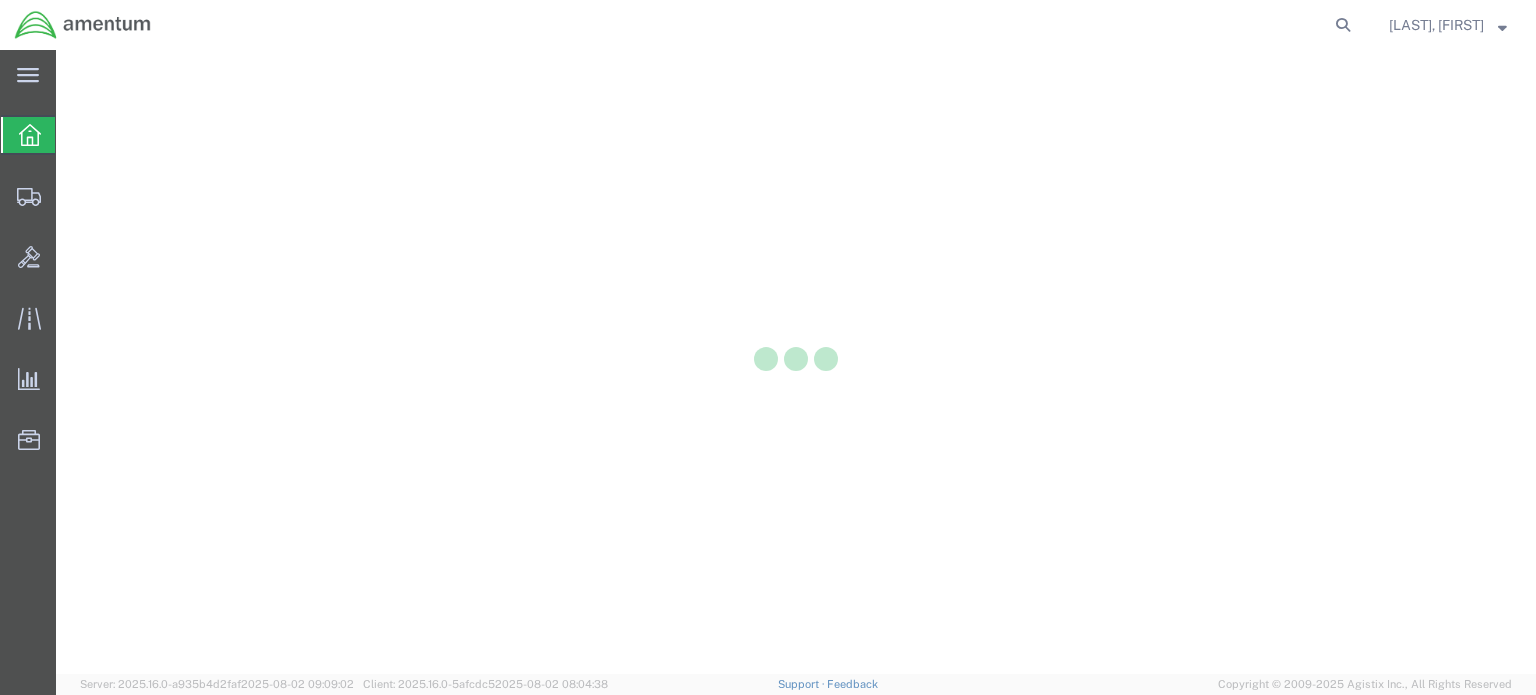 scroll, scrollTop: 0, scrollLeft: 0, axis: both 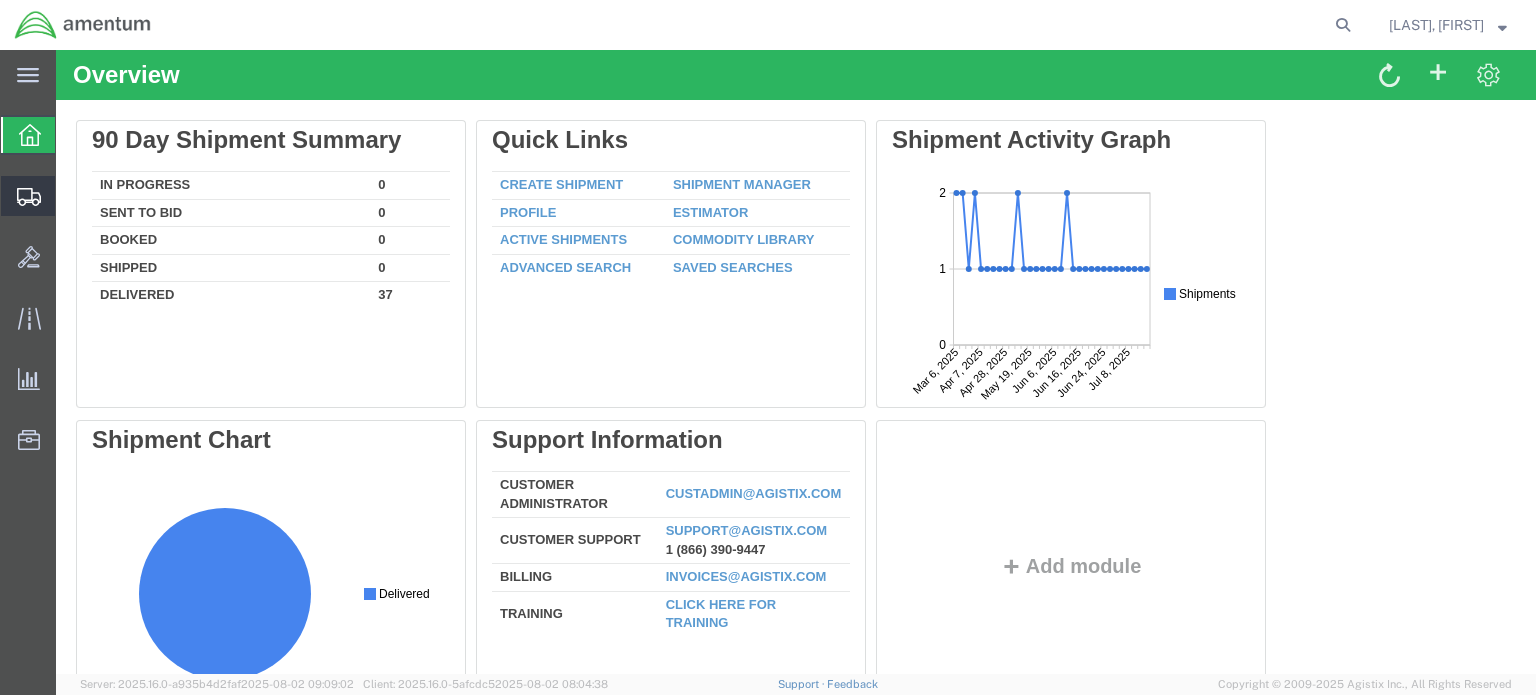 click 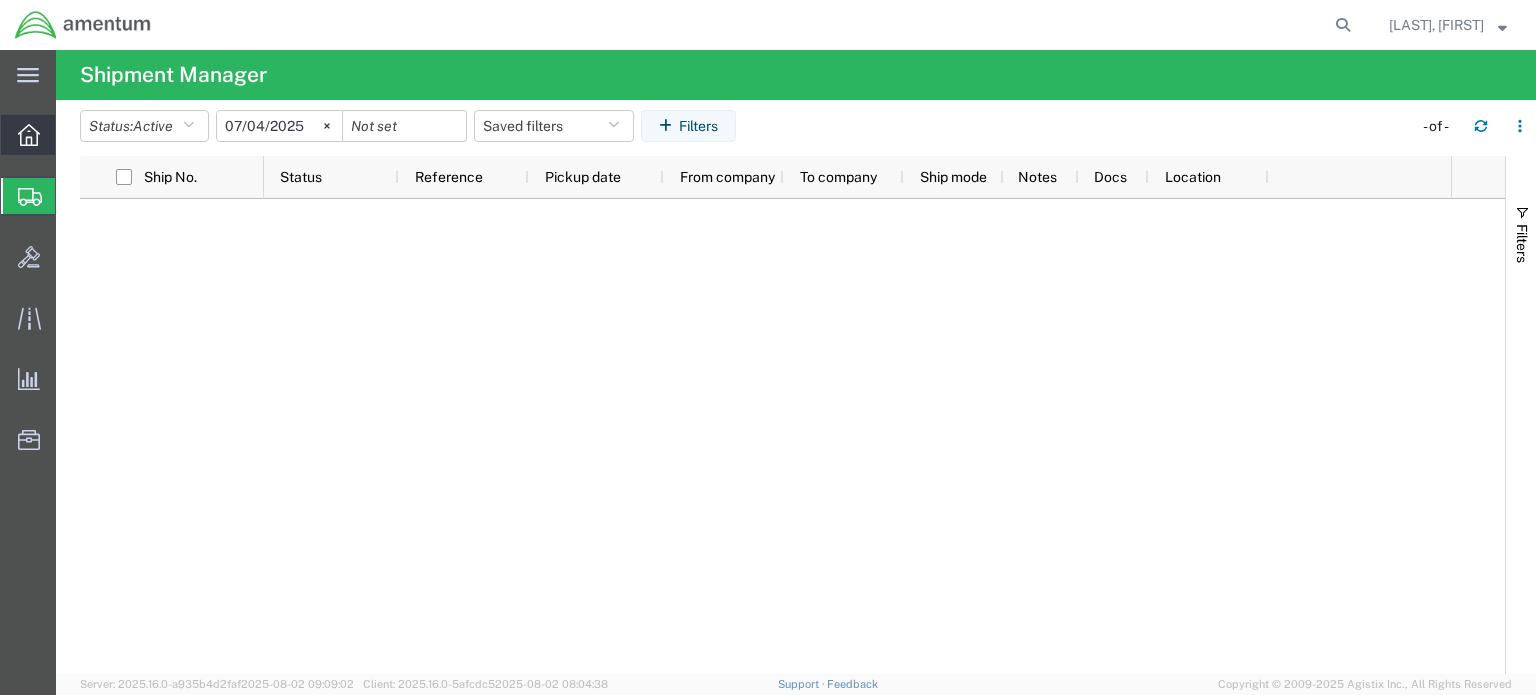 click 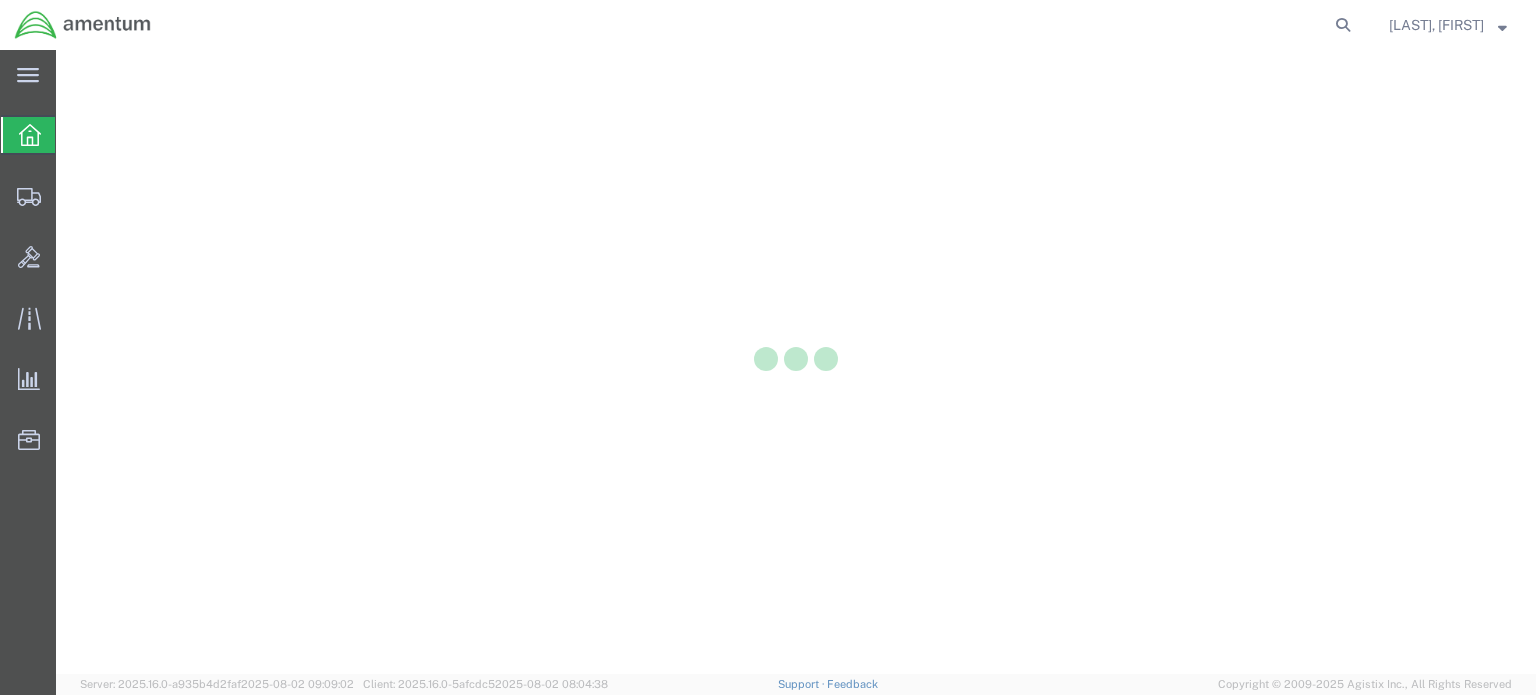 scroll, scrollTop: 0, scrollLeft: 0, axis: both 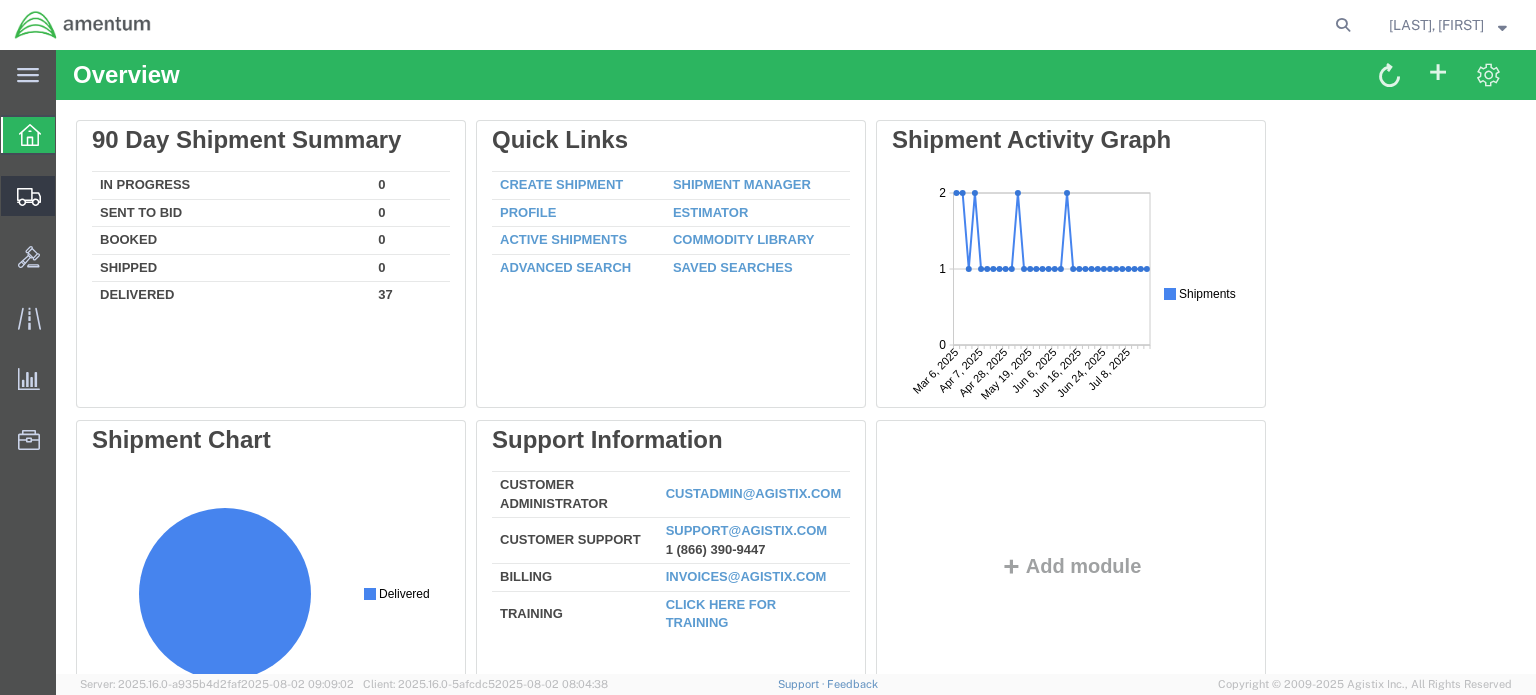 click 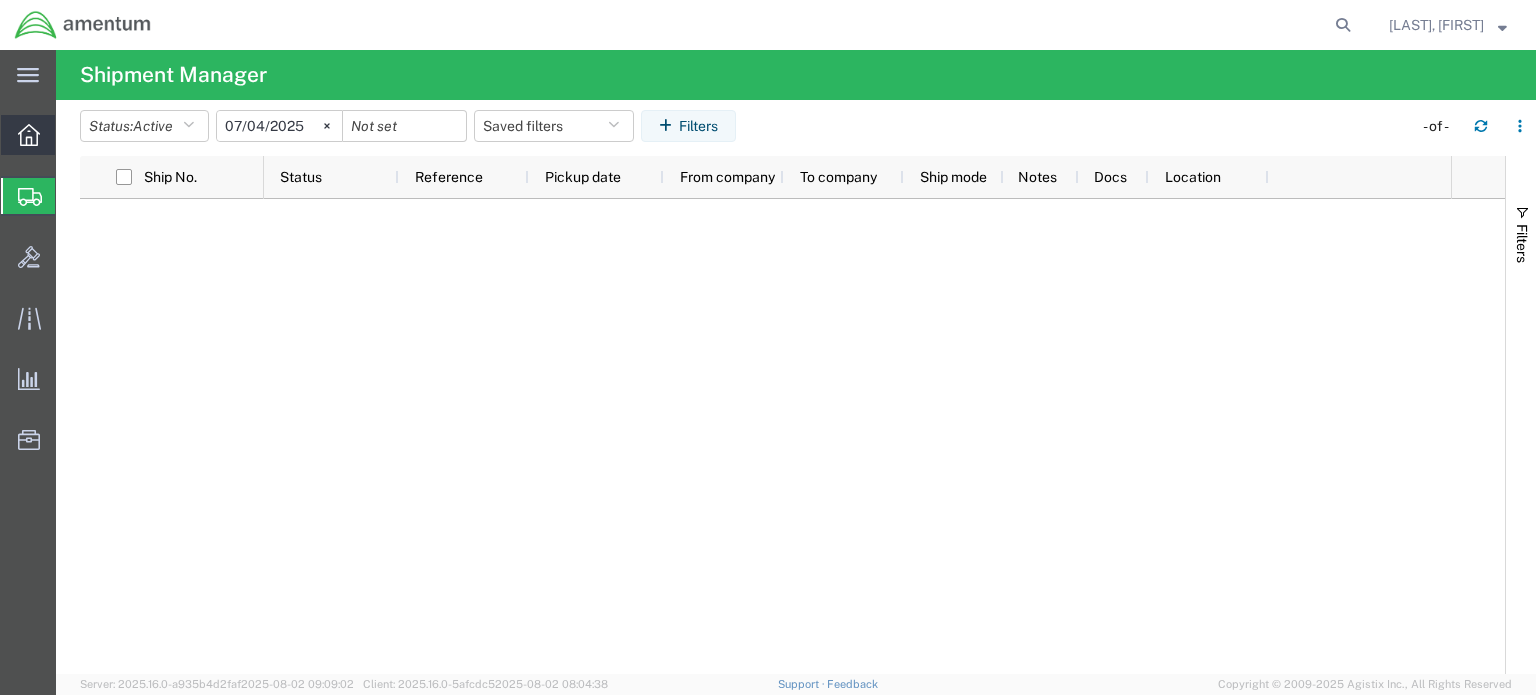 click 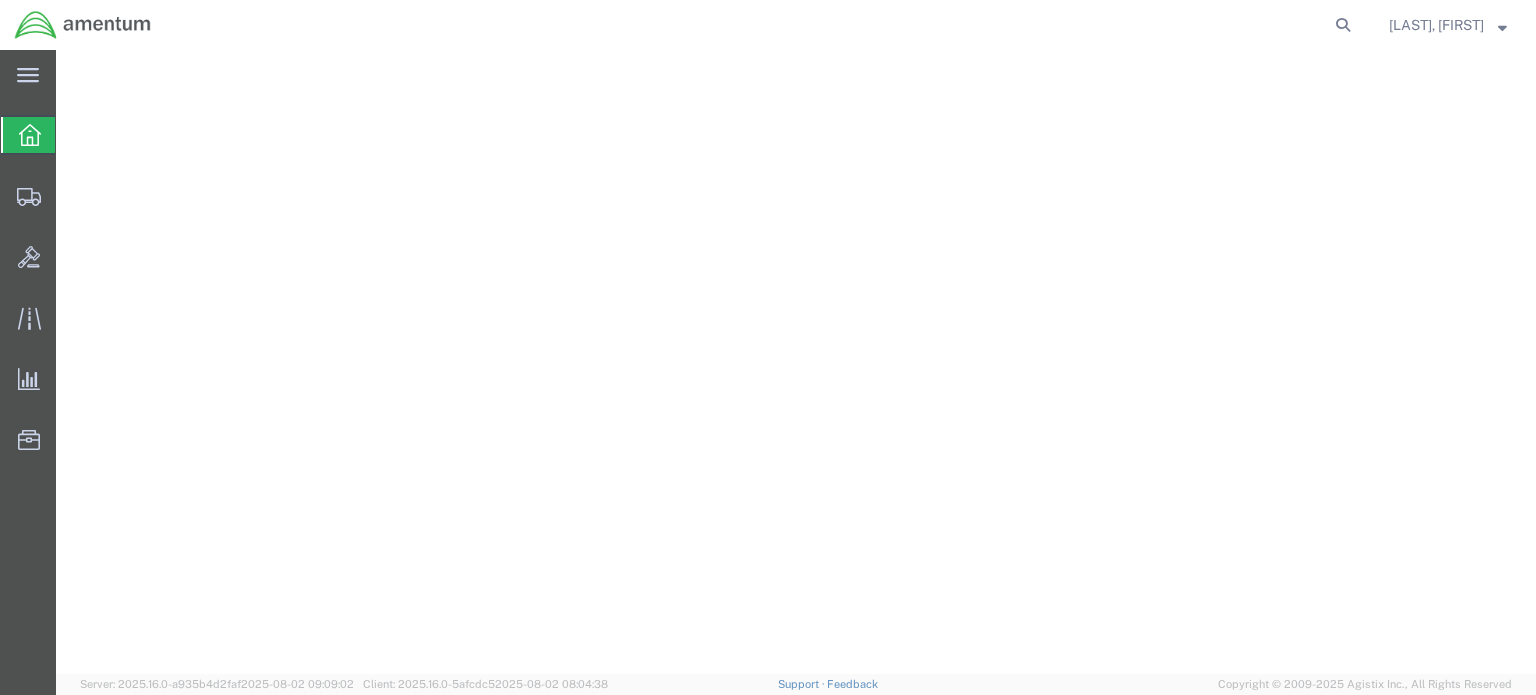 scroll, scrollTop: 0, scrollLeft: 0, axis: both 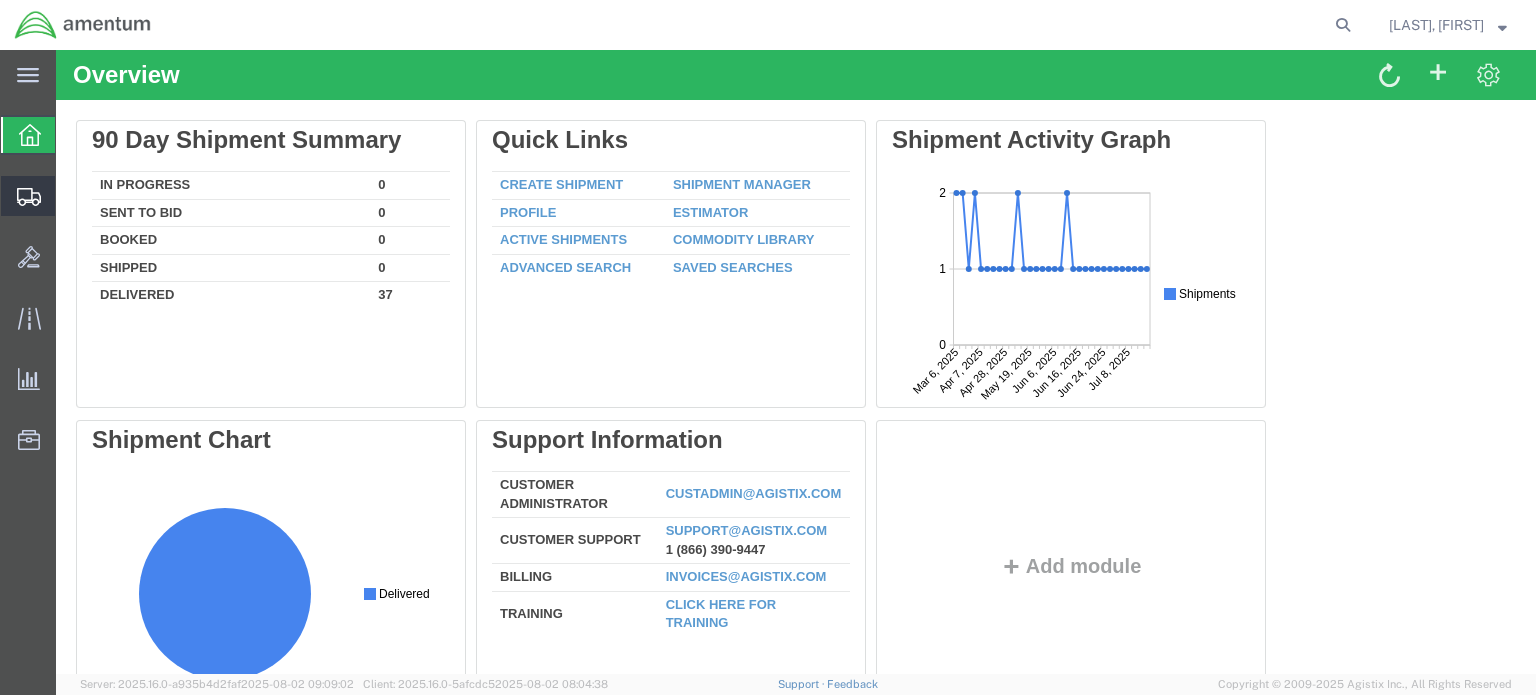click 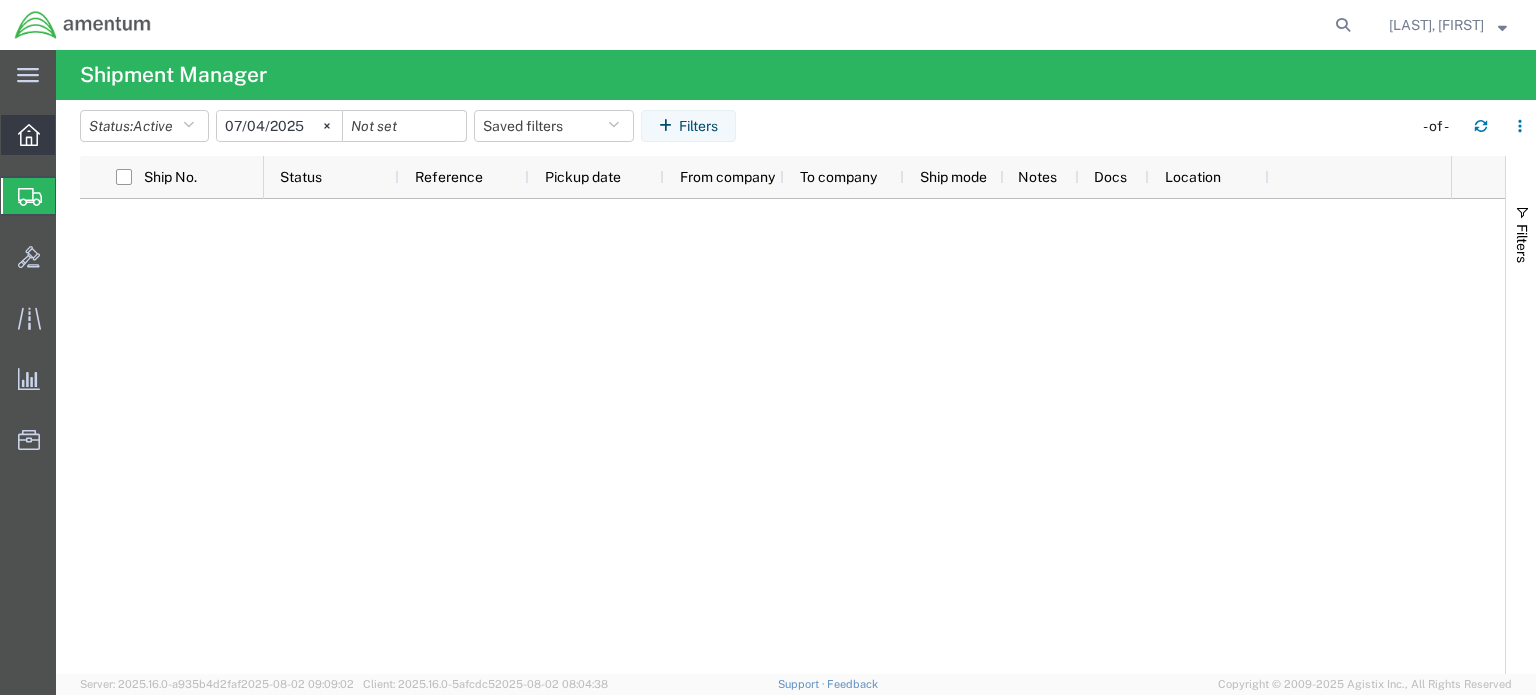 click 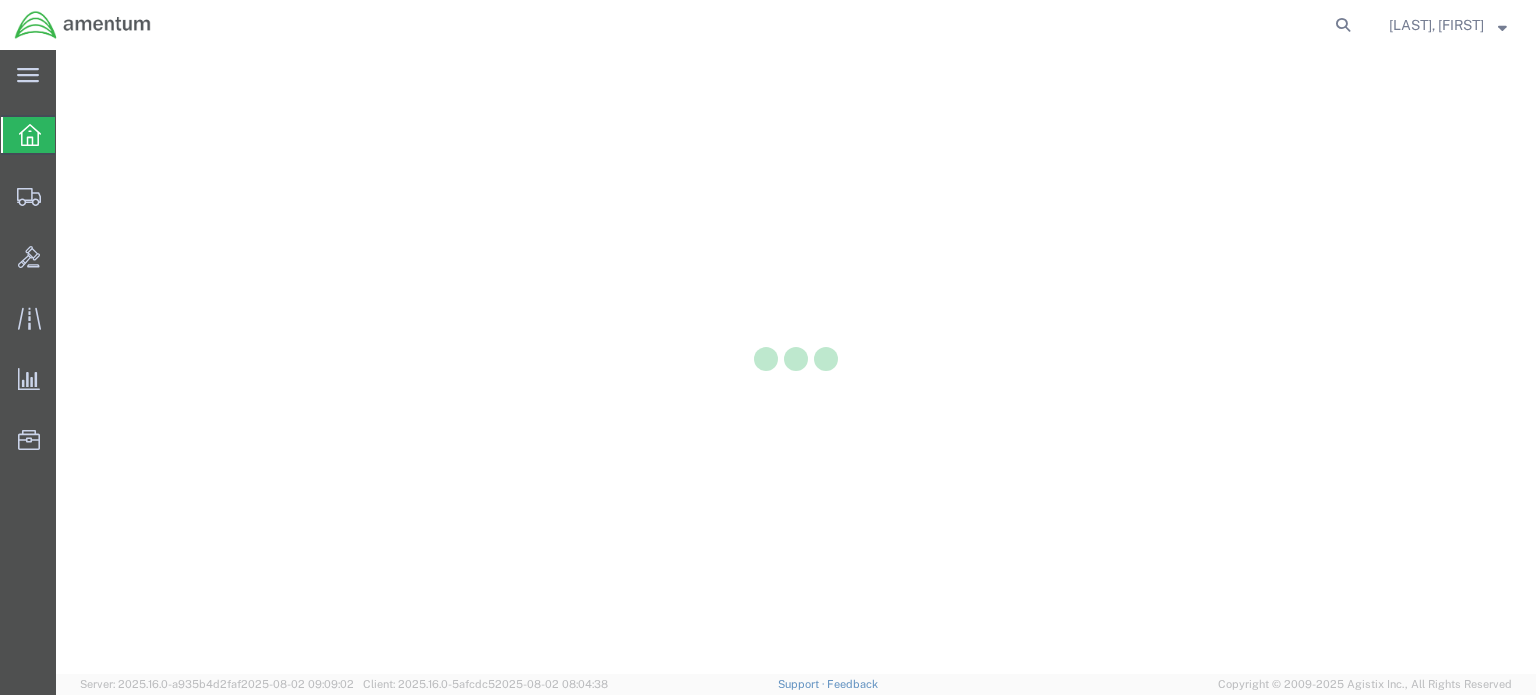 scroll, scrollTop: 0, scrollLeft: 0, axis: both 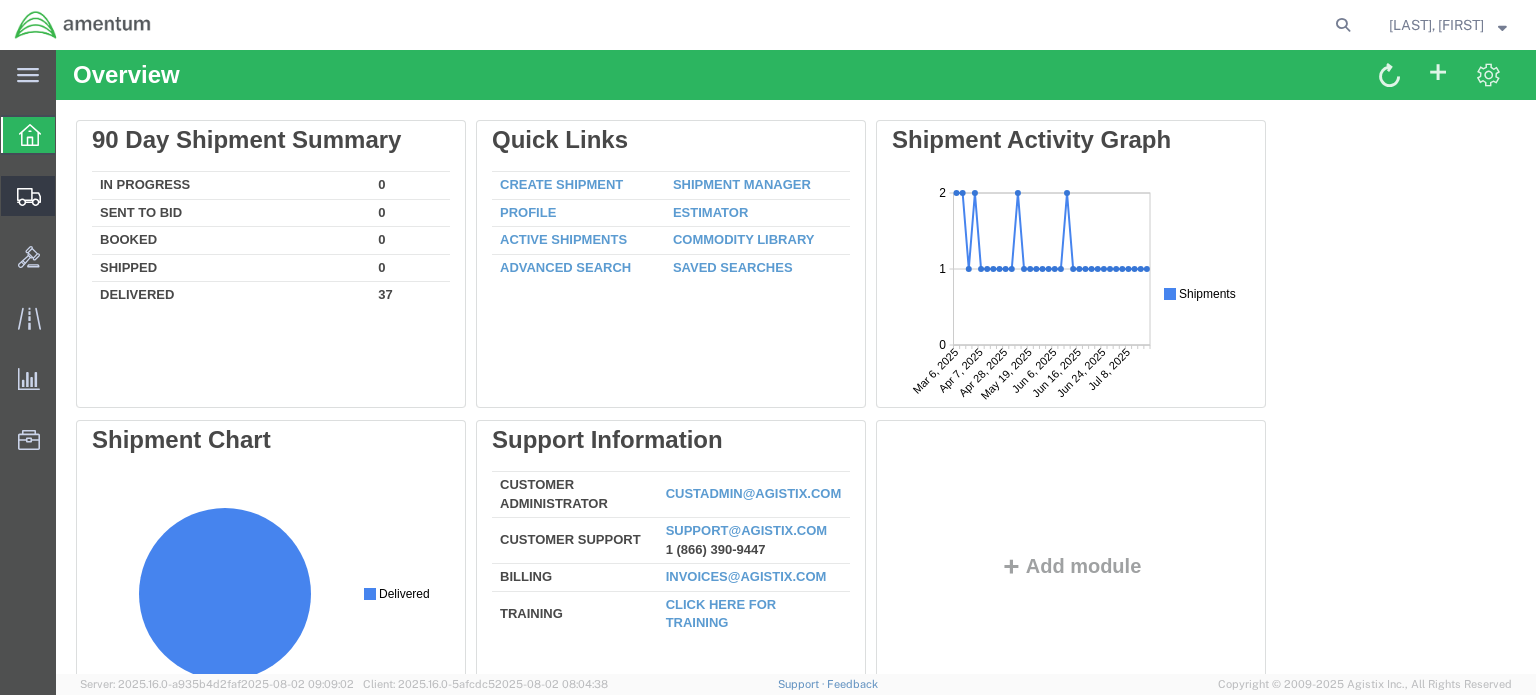 click 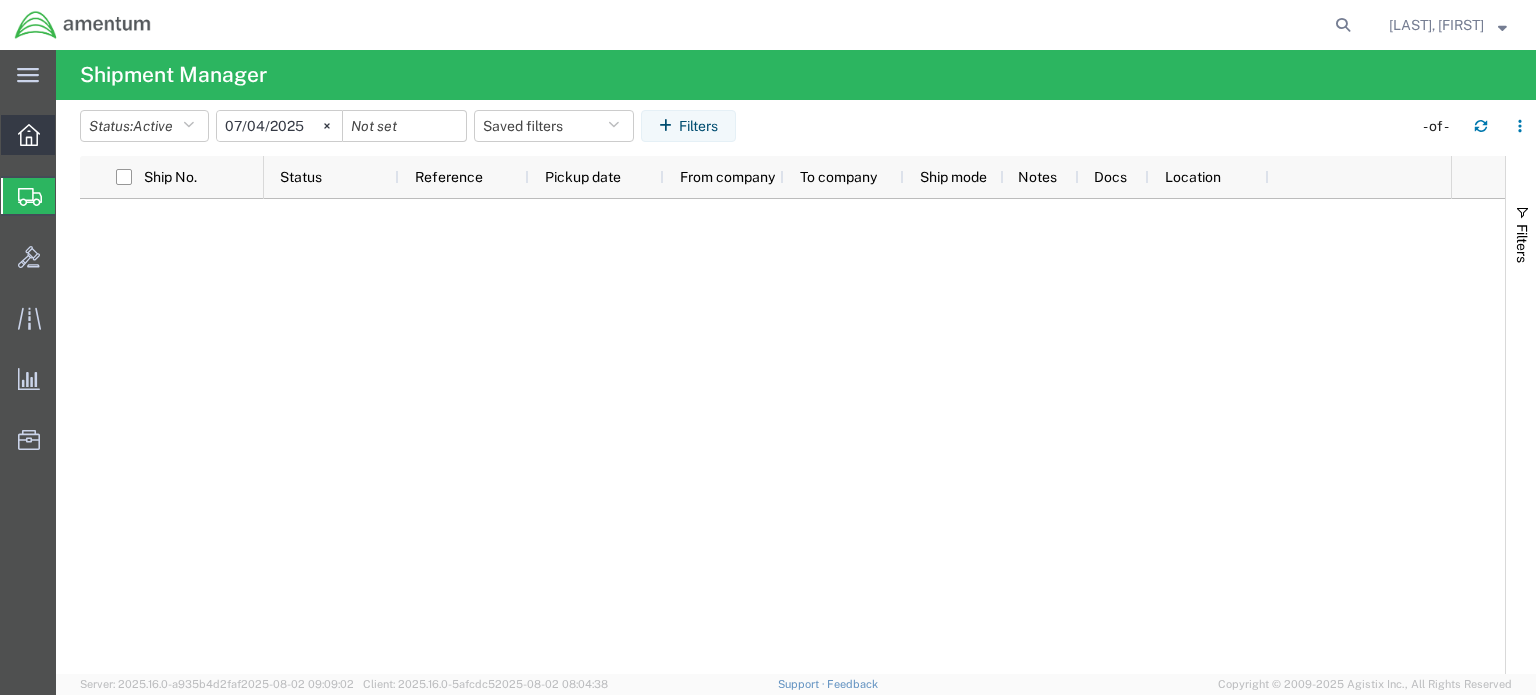 click 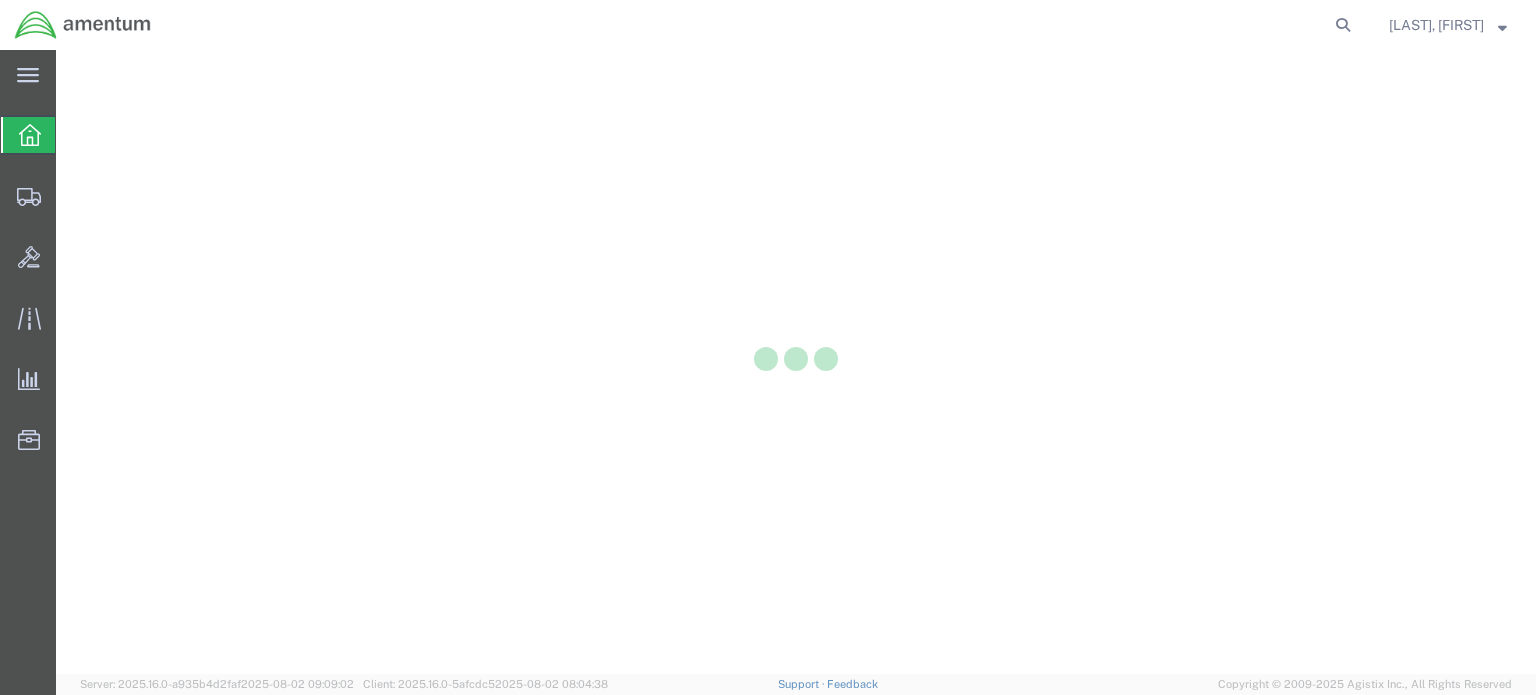 scroll, scrollTop: 0, scrollLeft: 0, axis: both 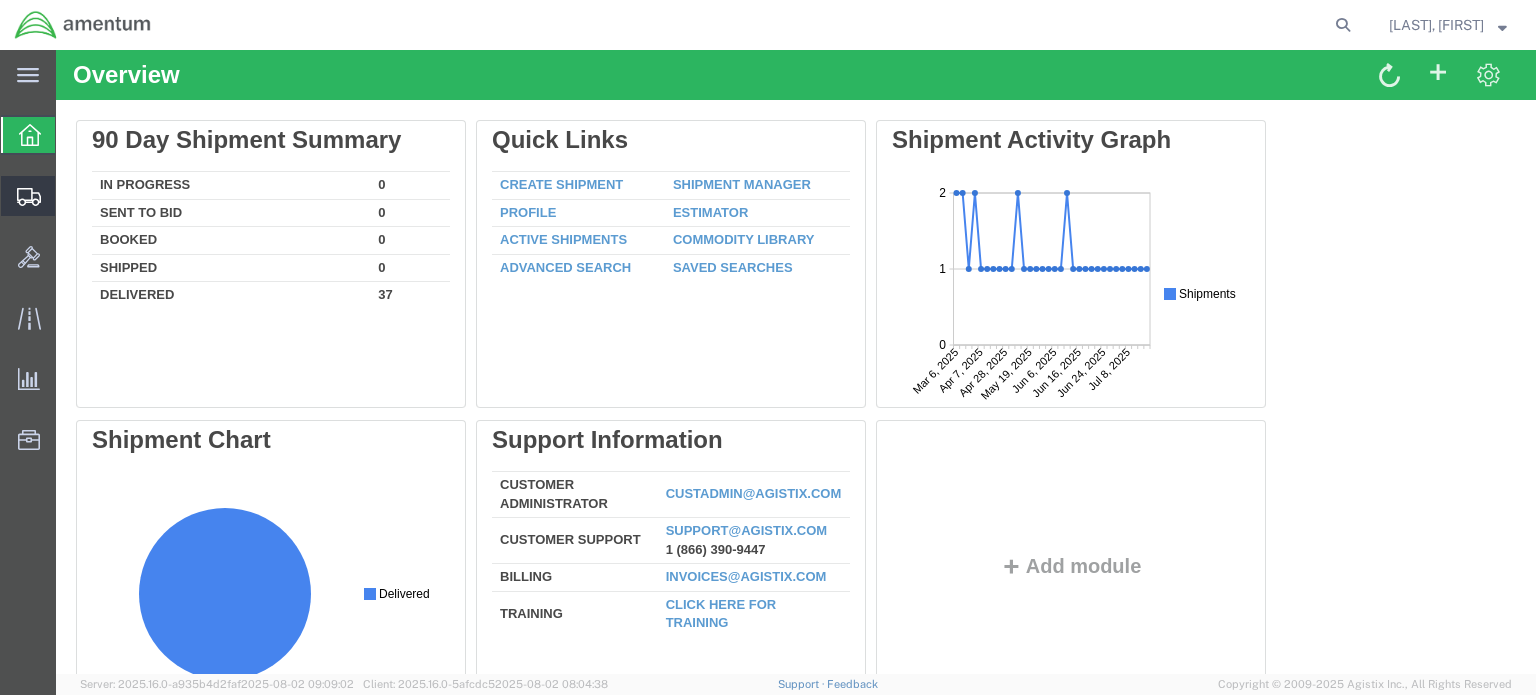 click 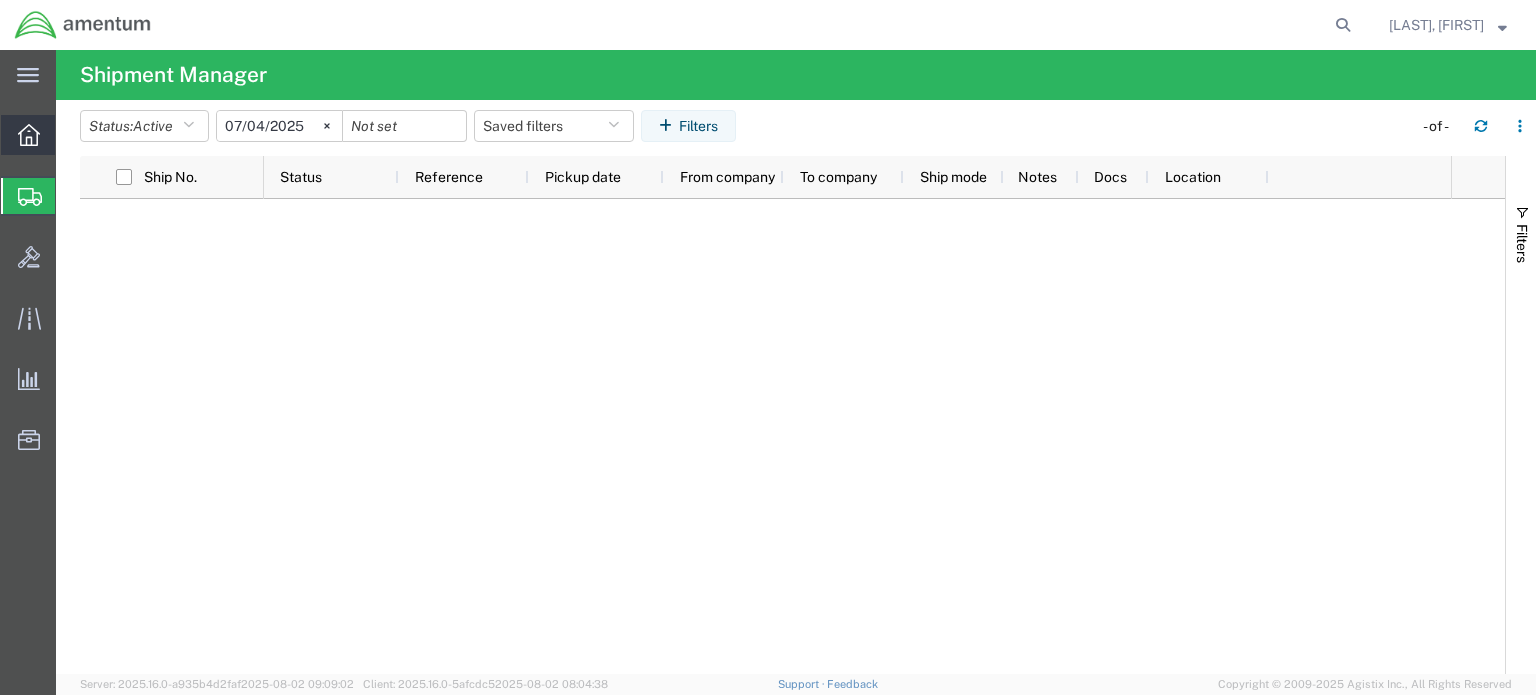 click 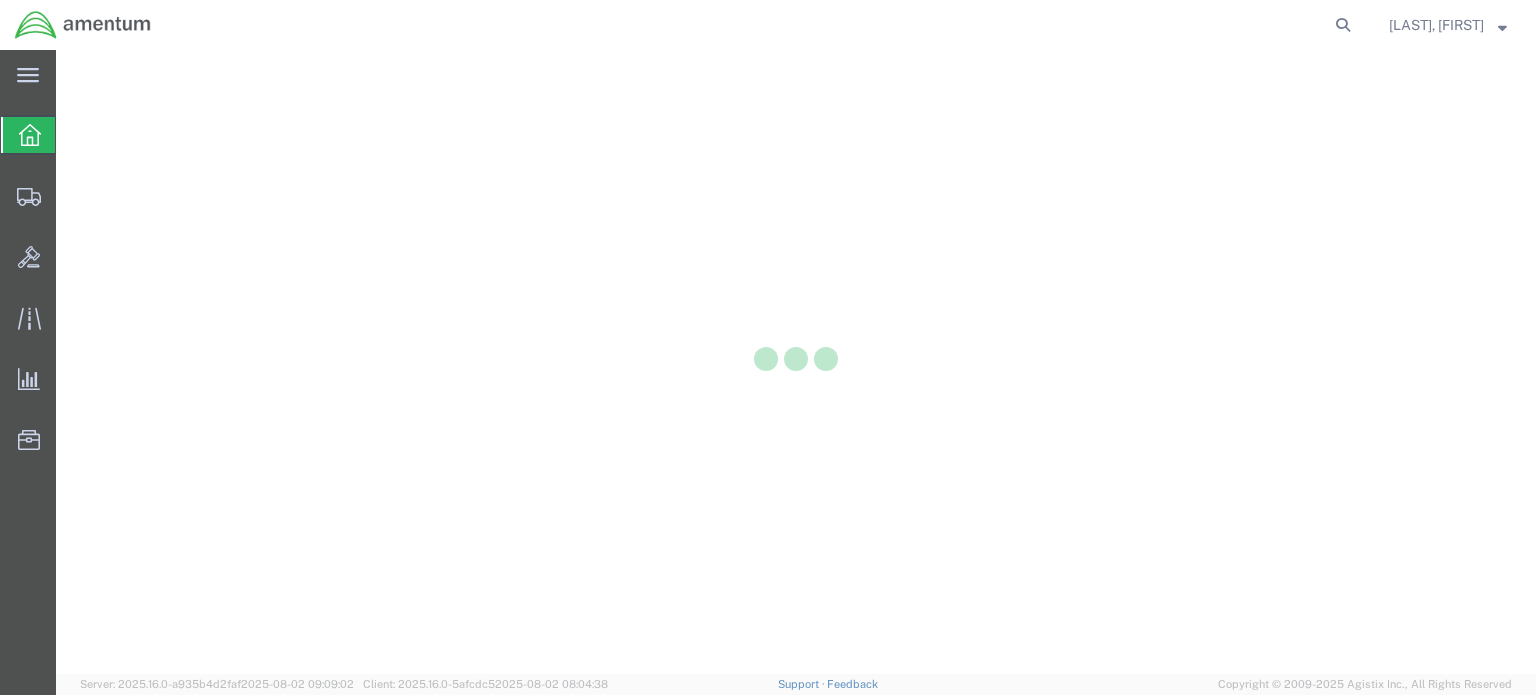 scroll, scrollTop: 0, scrollLeft: 0, axis: both 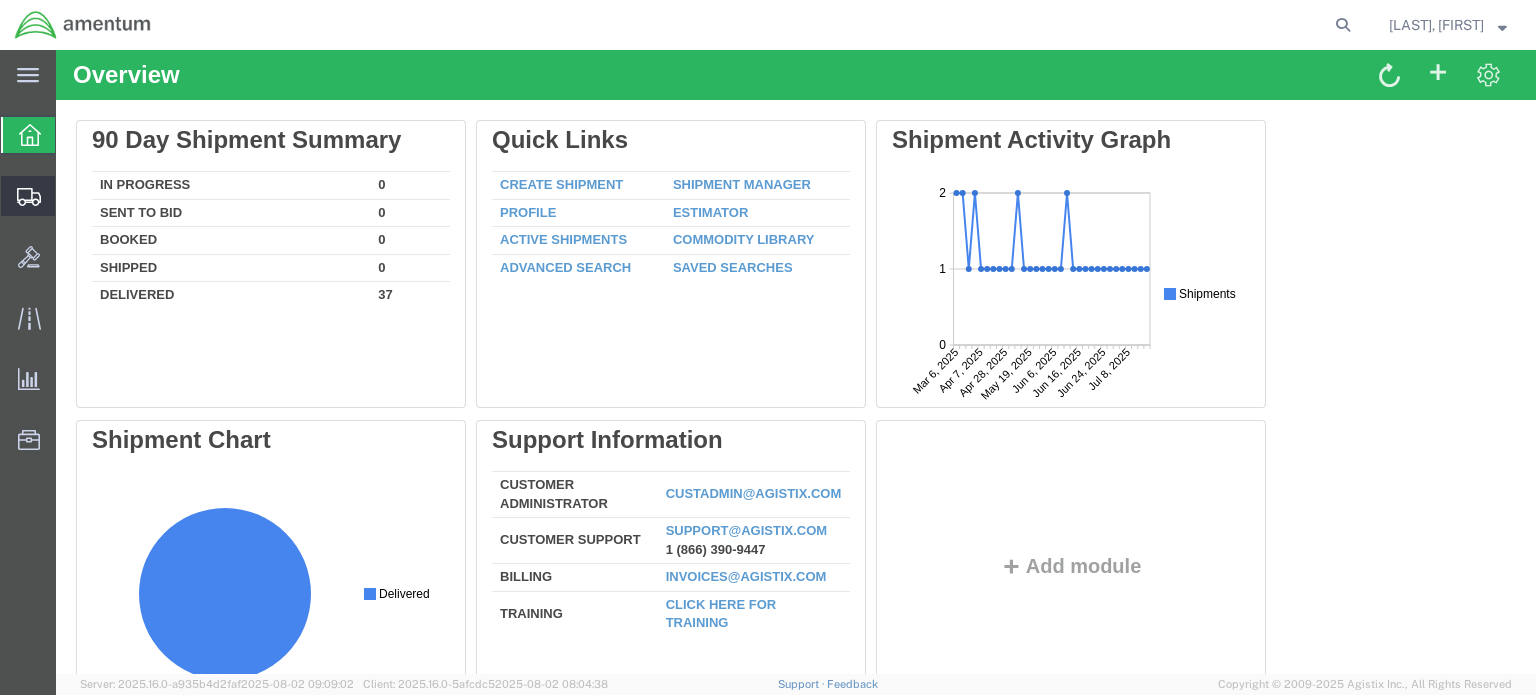 click 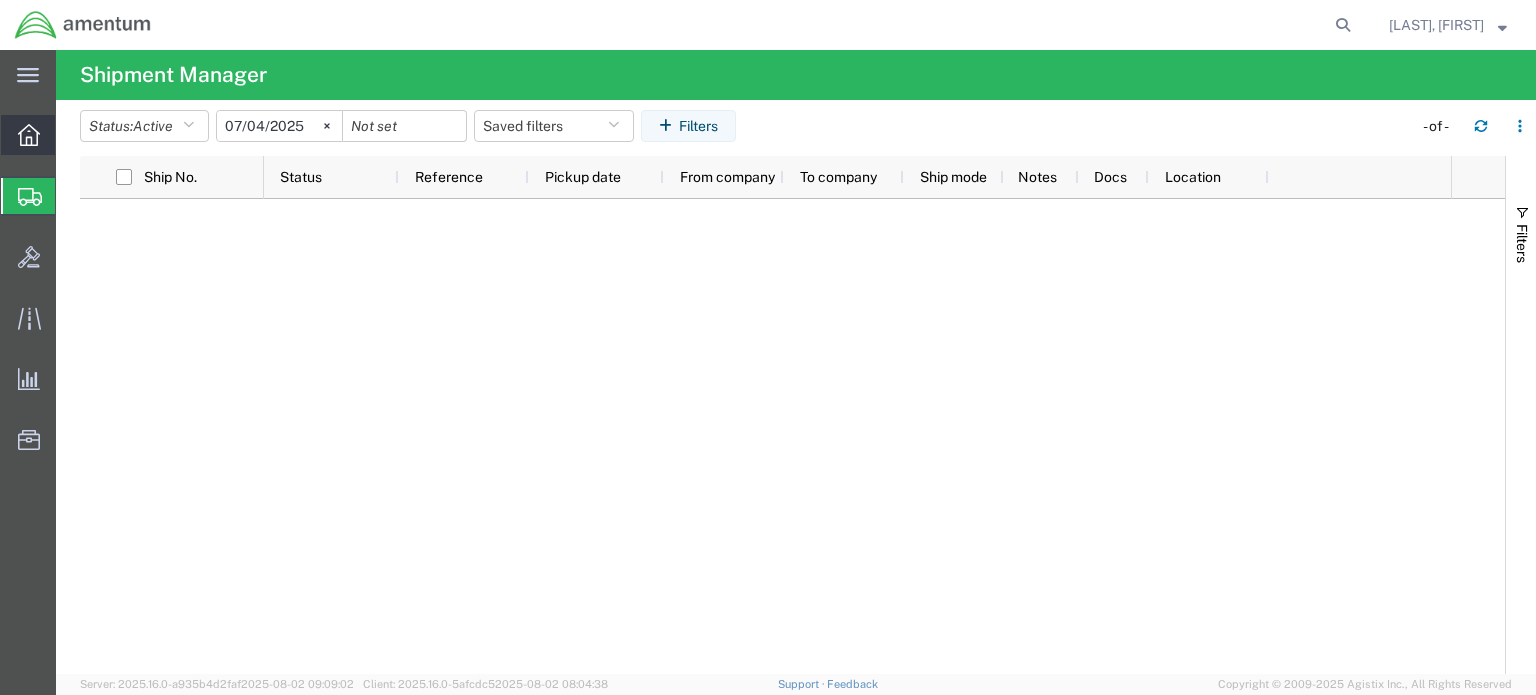 click 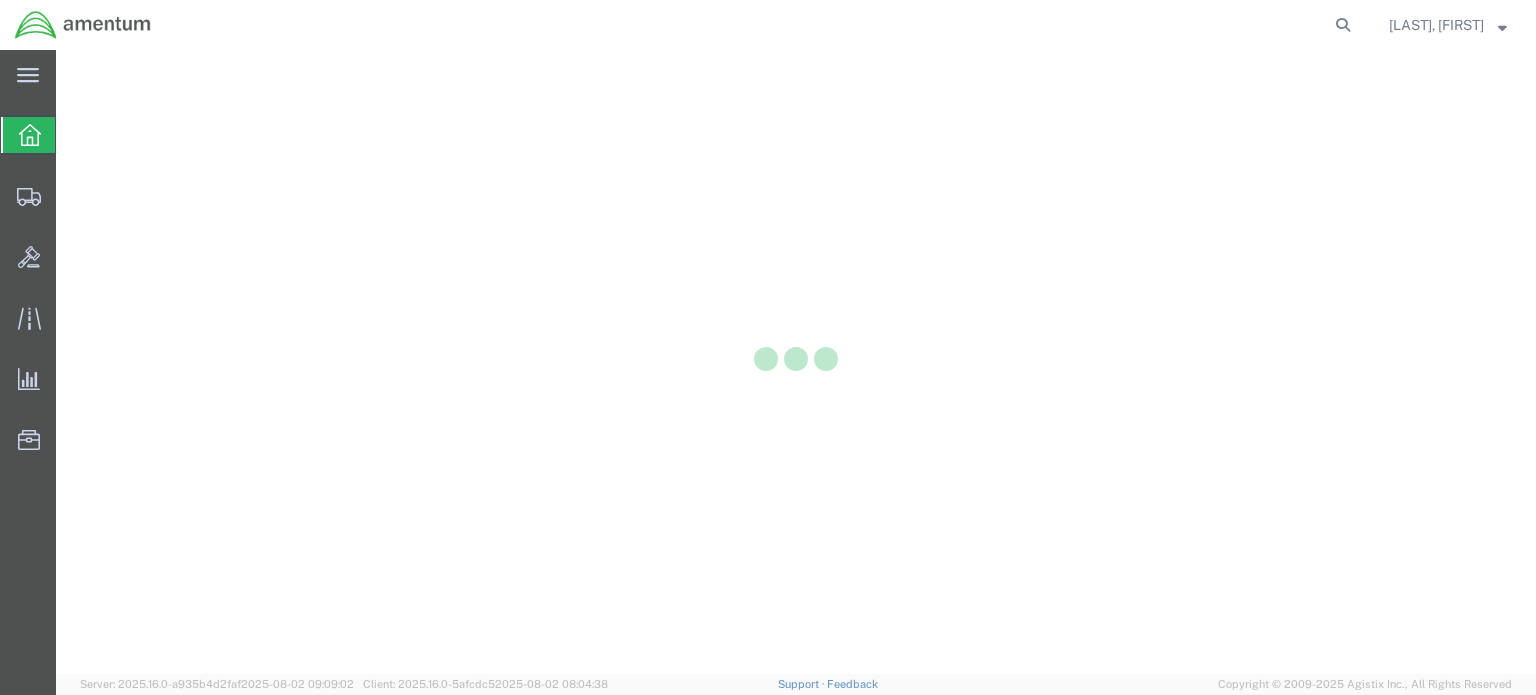scroll, scrollTop: 0, scrollLeft: 0, axis: both 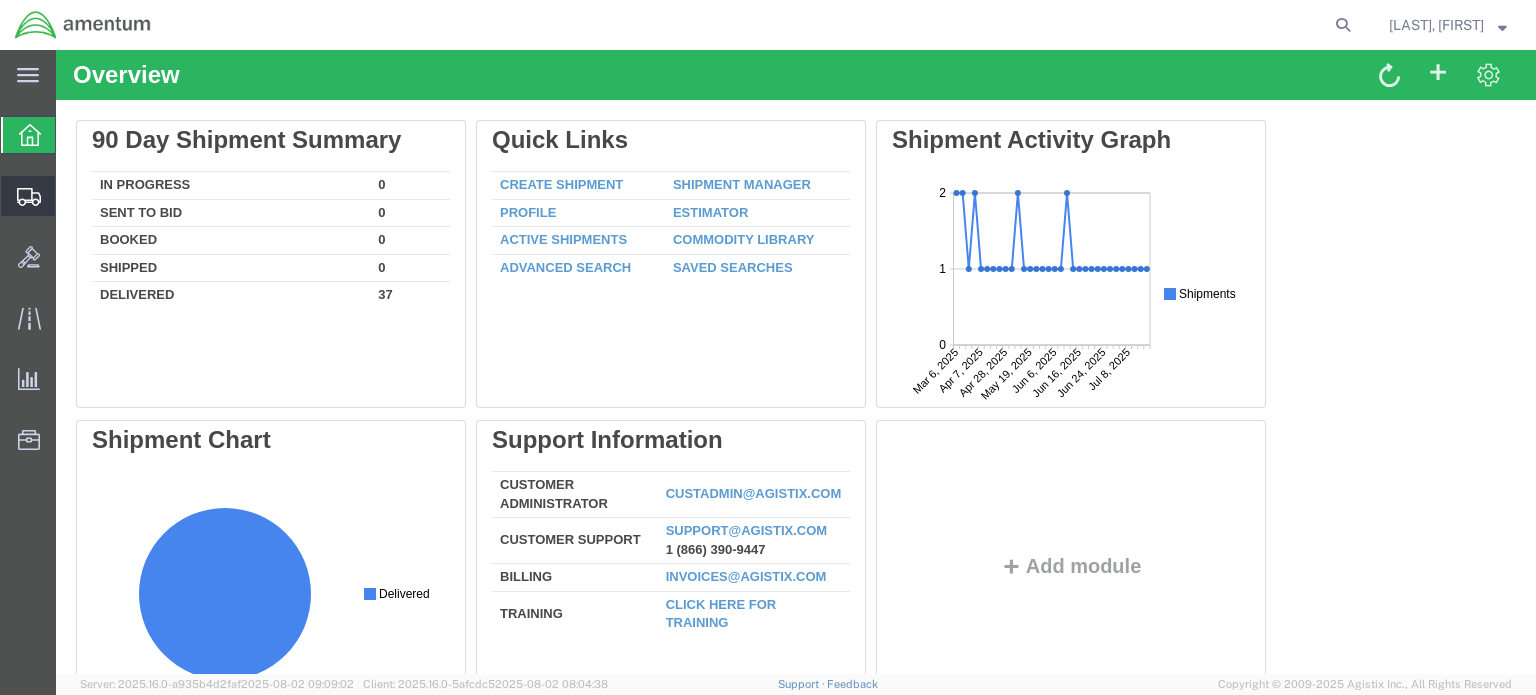 click 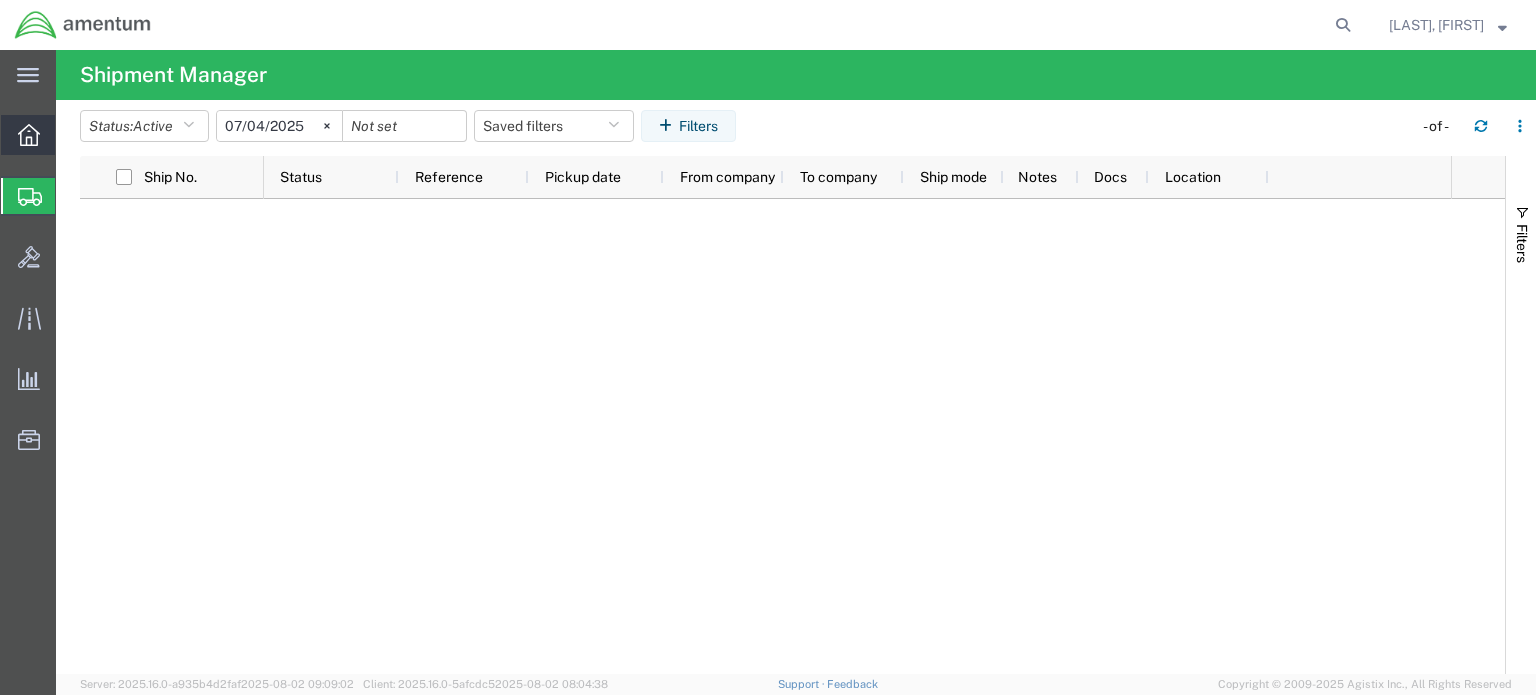 click 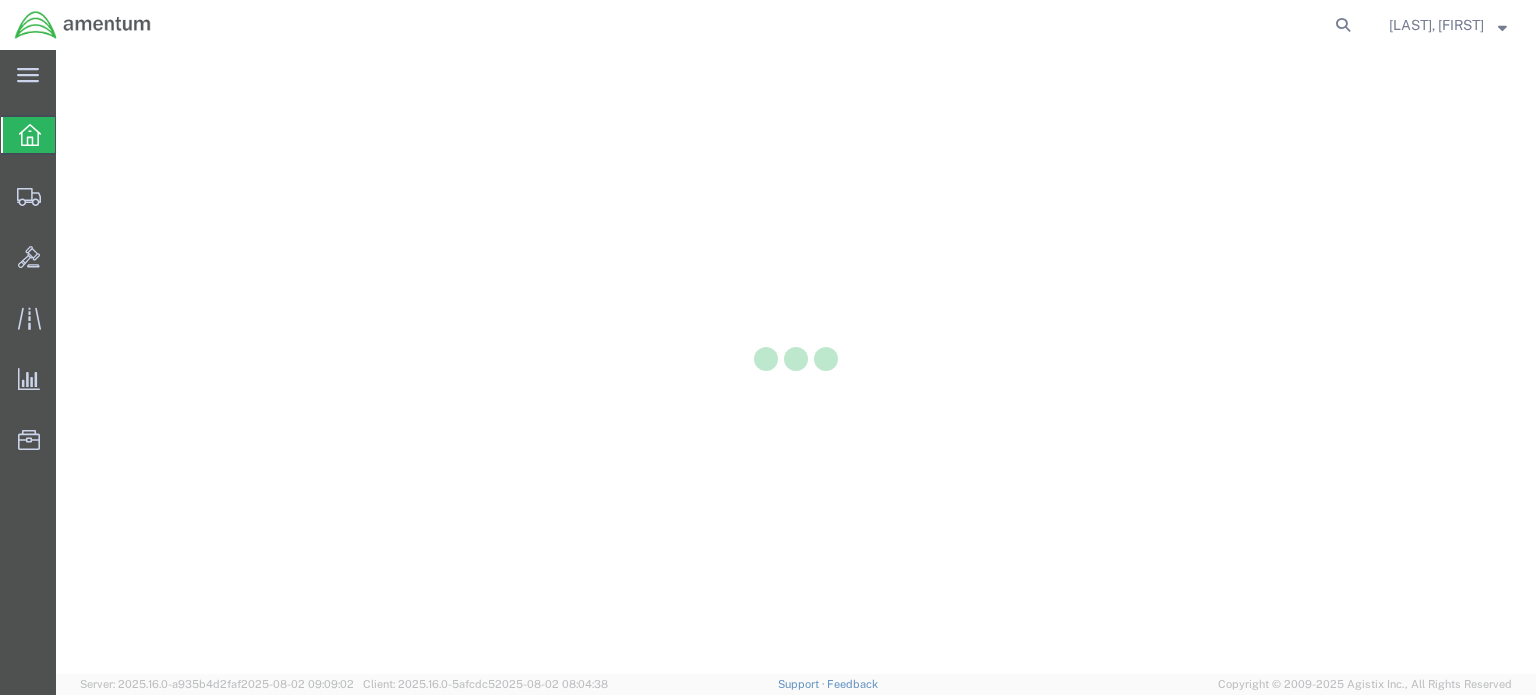scroll, scrollTop: 0, scrollLeft: 0, axis: both 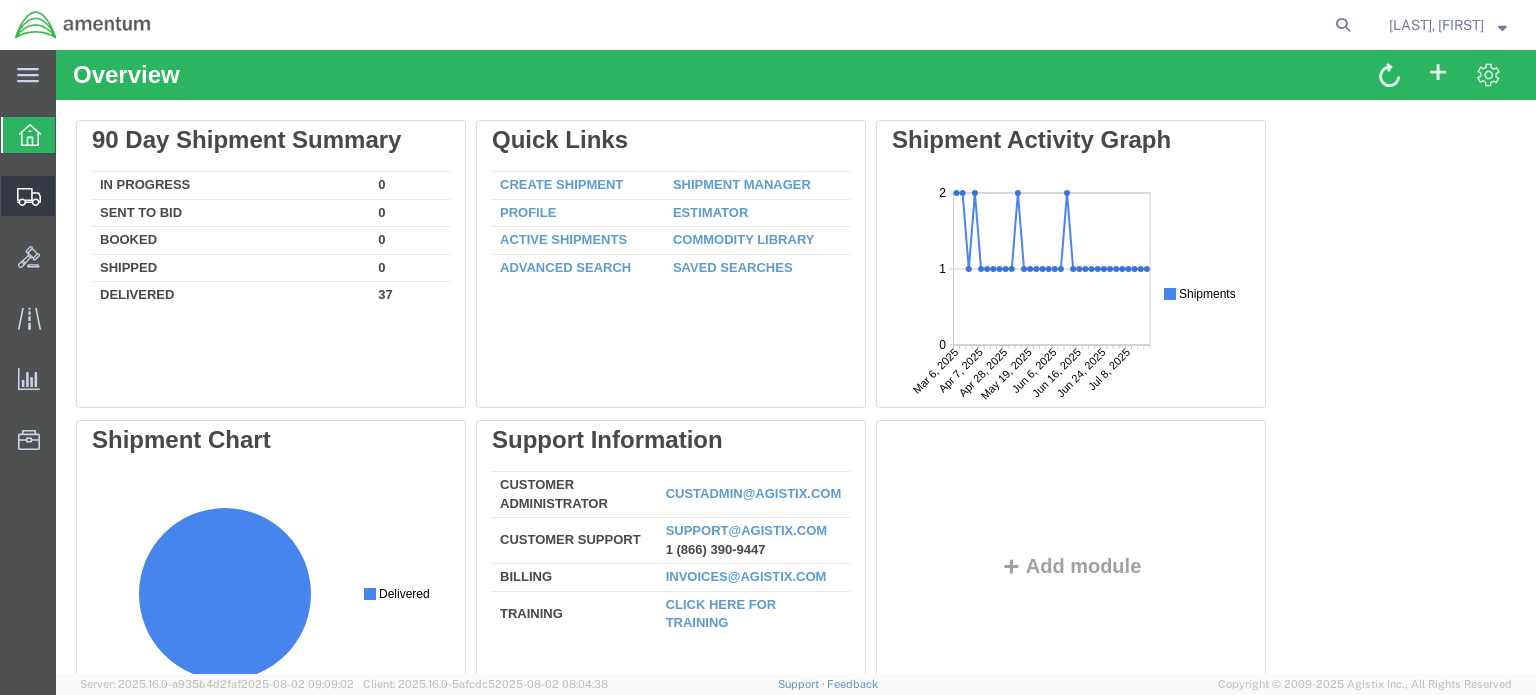 click 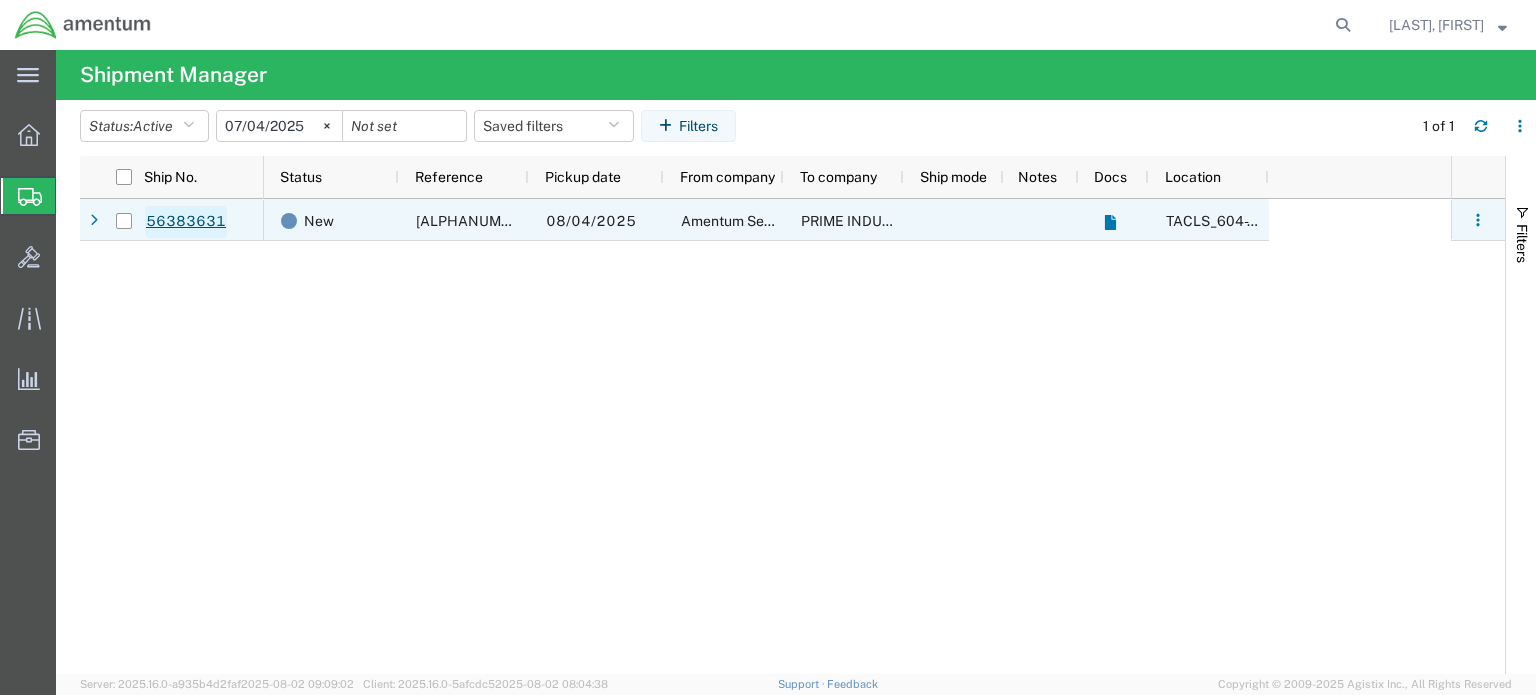 click on "56383631" 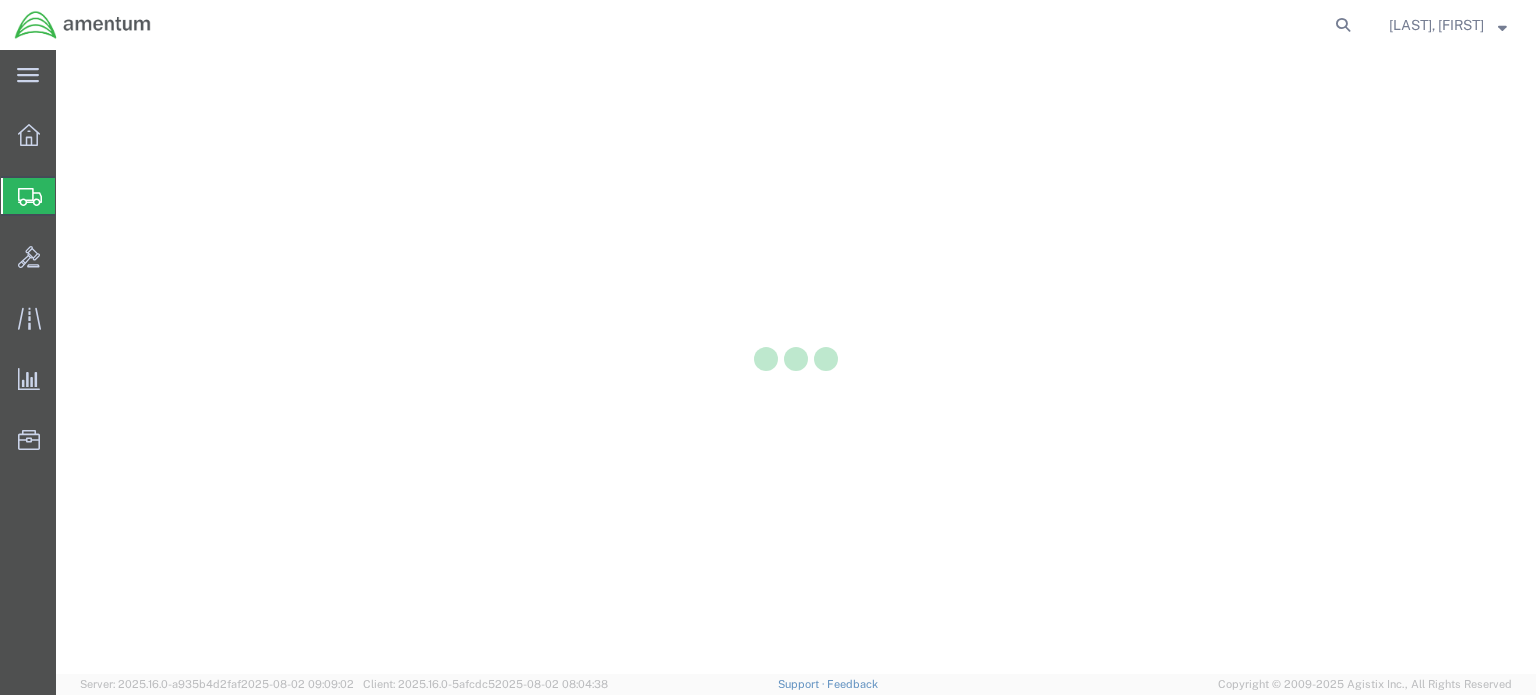 scroll, scrollTop: 0, scrollLeft: 0, axis: both 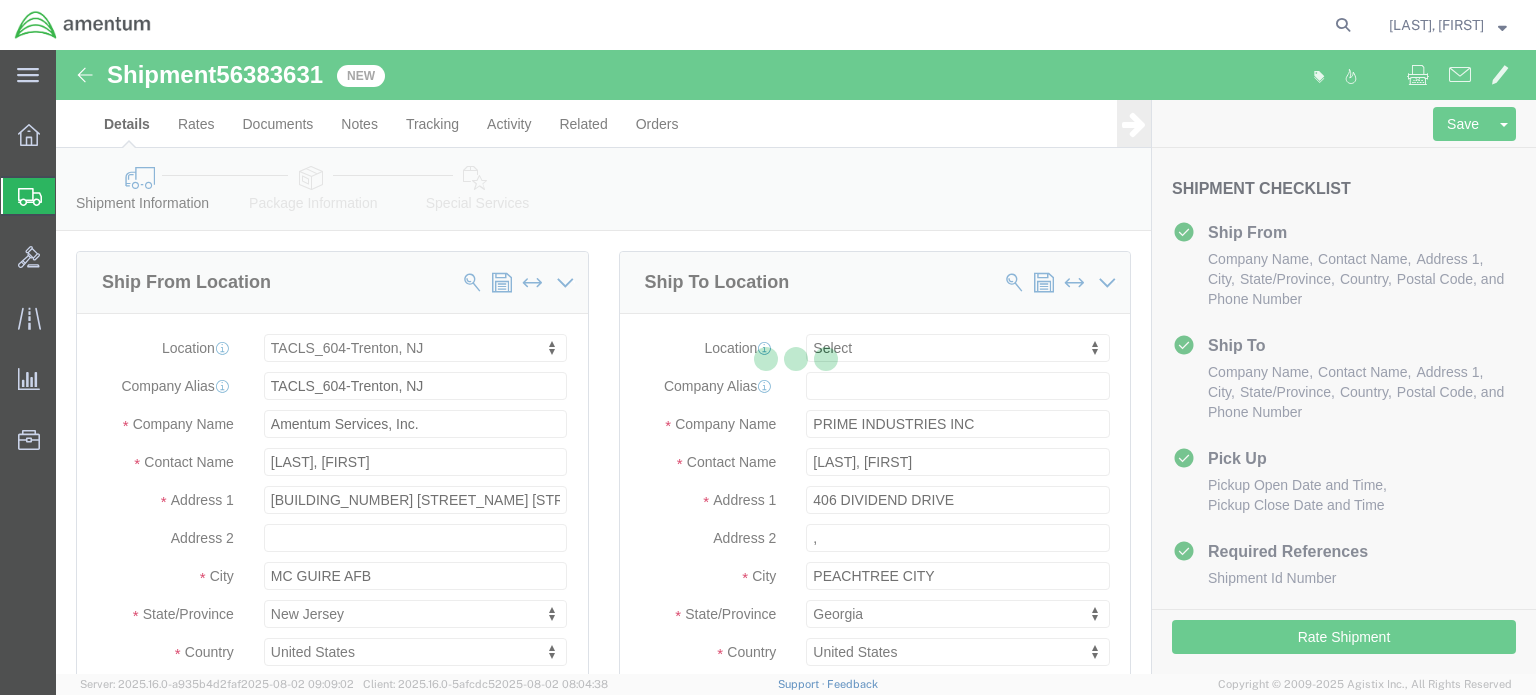 select on "42709" 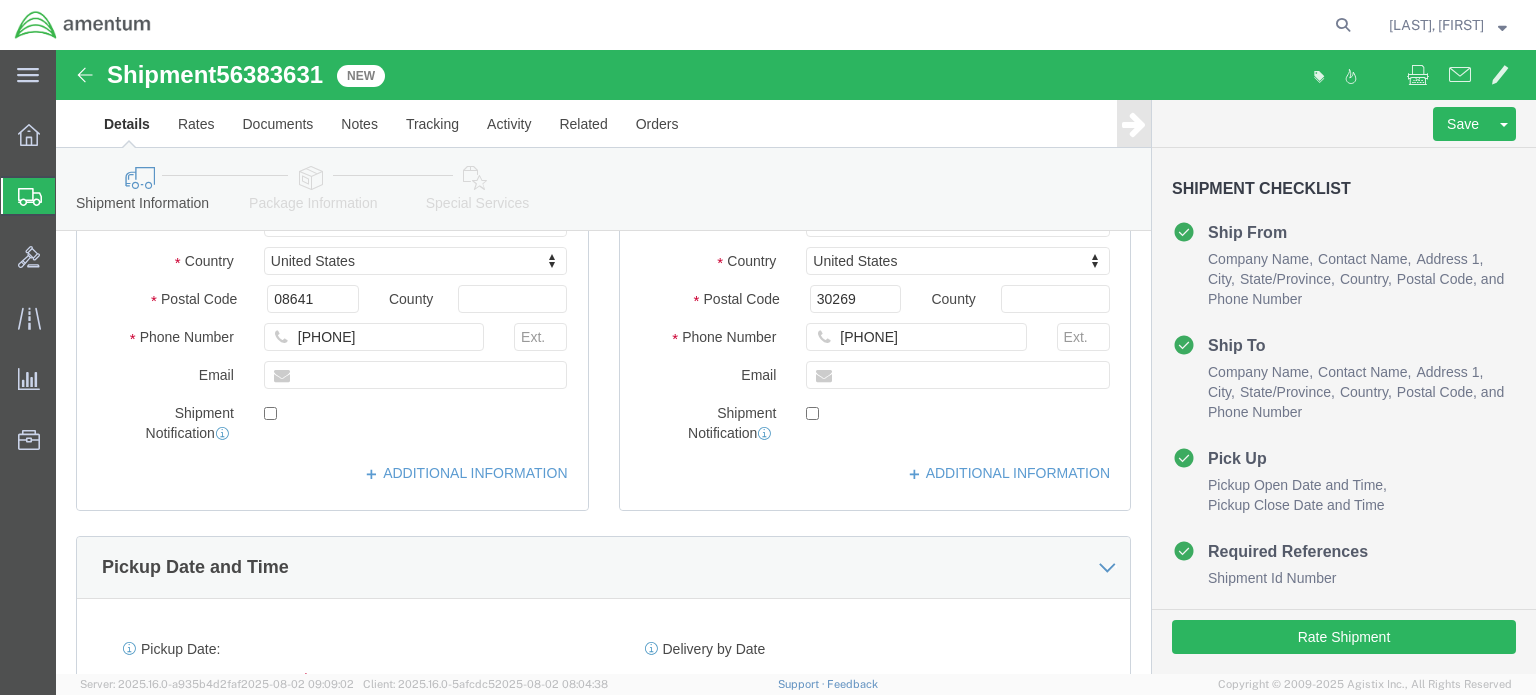 scroll, scrollTop: 400, scrollLeft: 0, axis: vertical 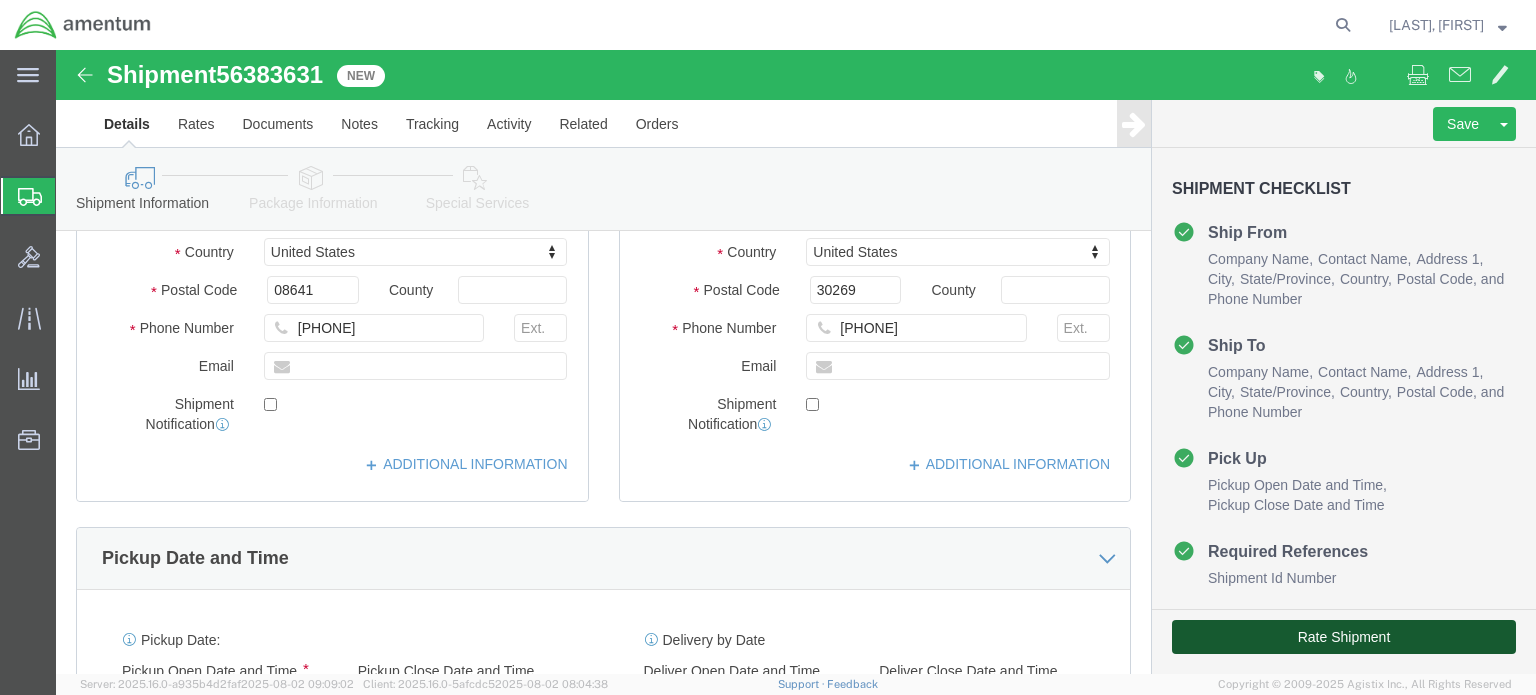 click on "Rate Shipment" 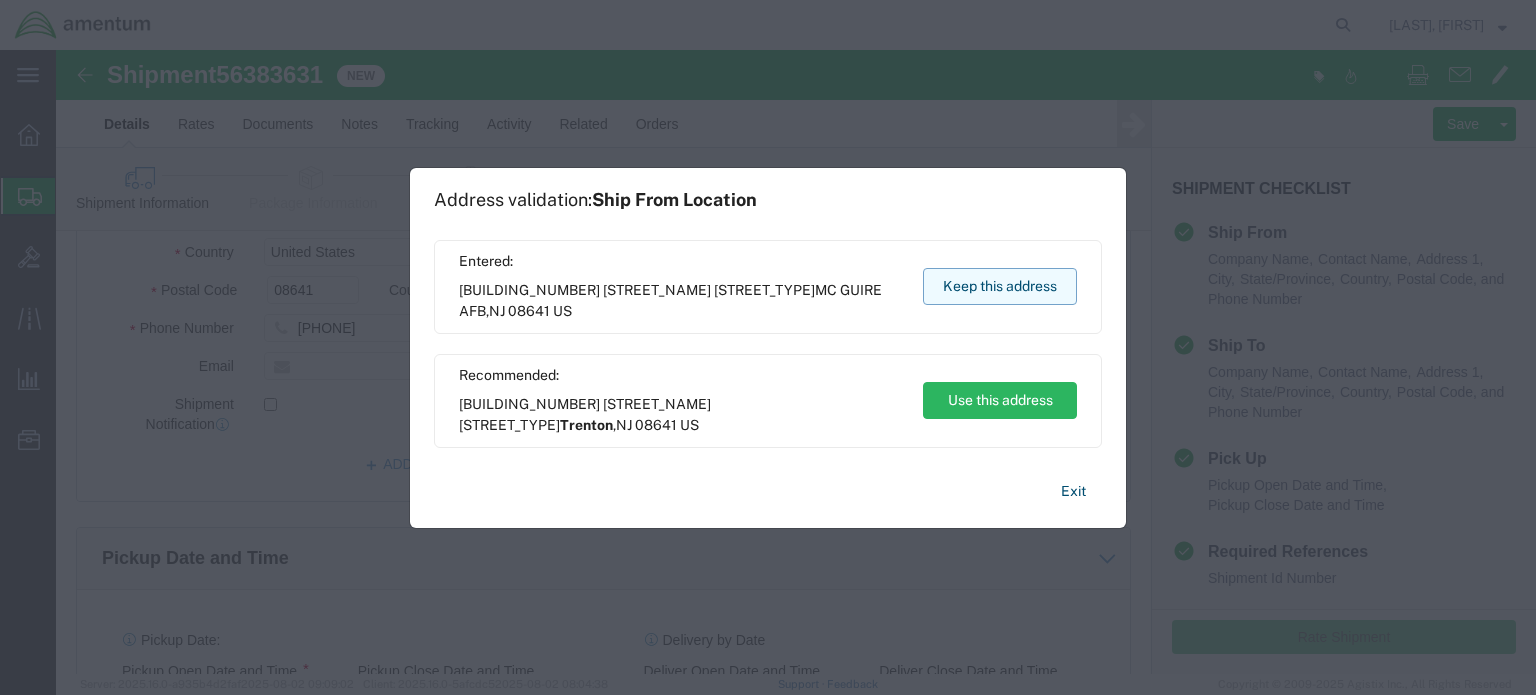 click on "Keep this address" 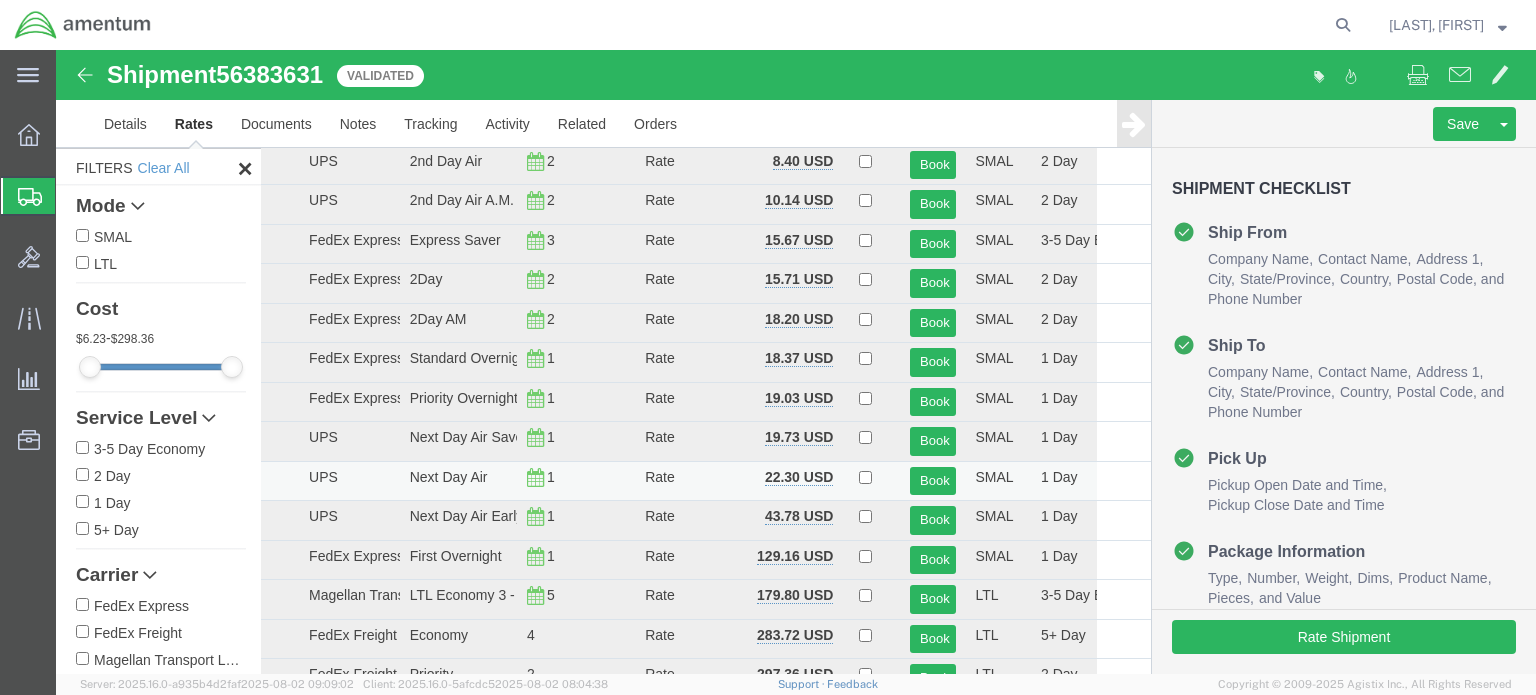 scroll, scrollTop: 0, scrollLeft: 0, axis: both 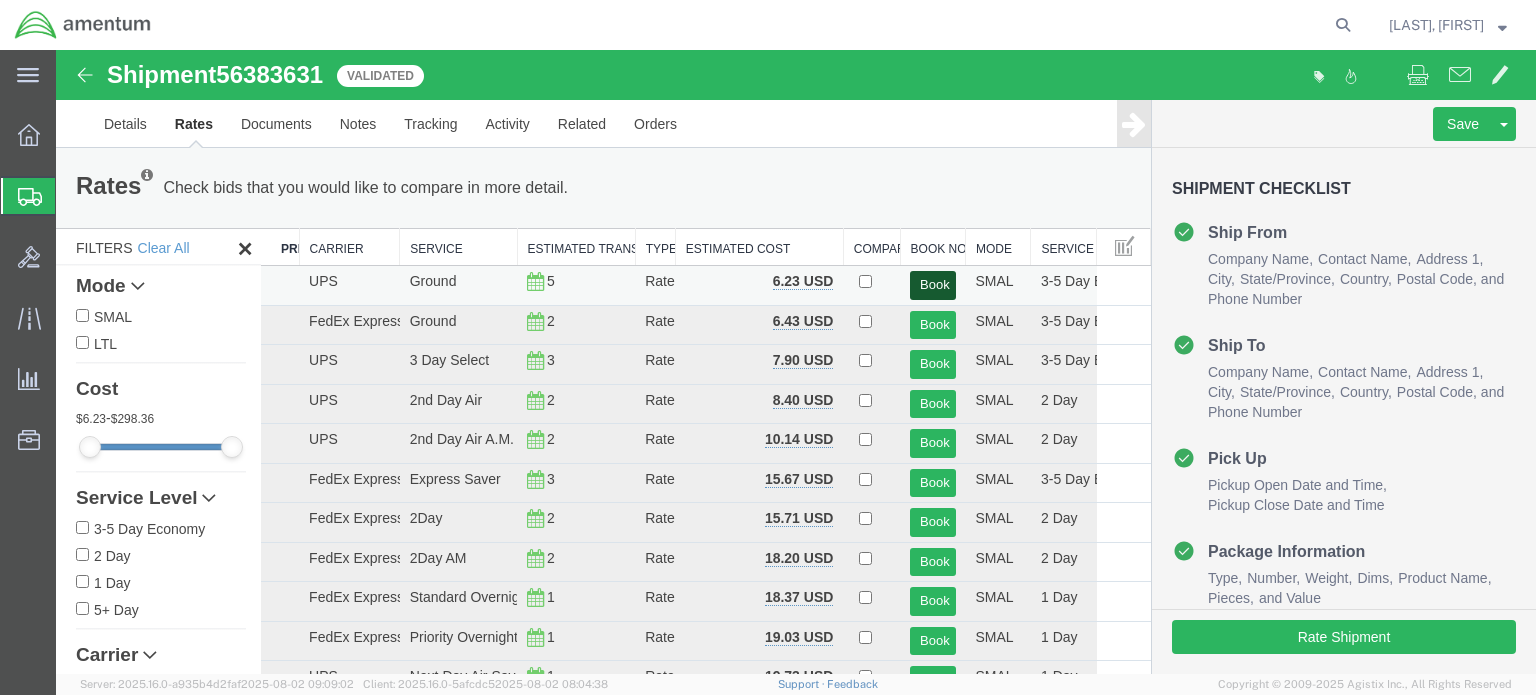 click on "Book" at bounding box center [932, 285] 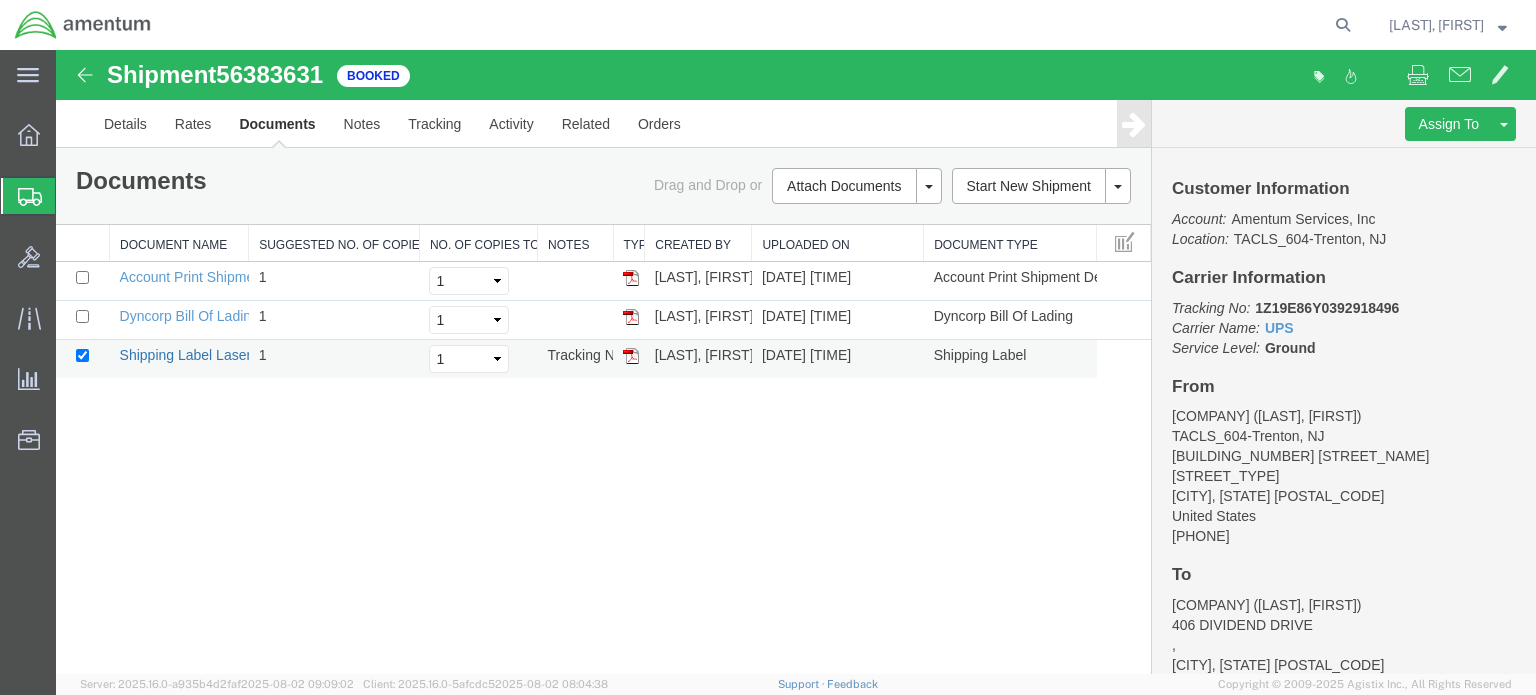 click on "Shipping Label Laser" at bounding box center (186, 355) 